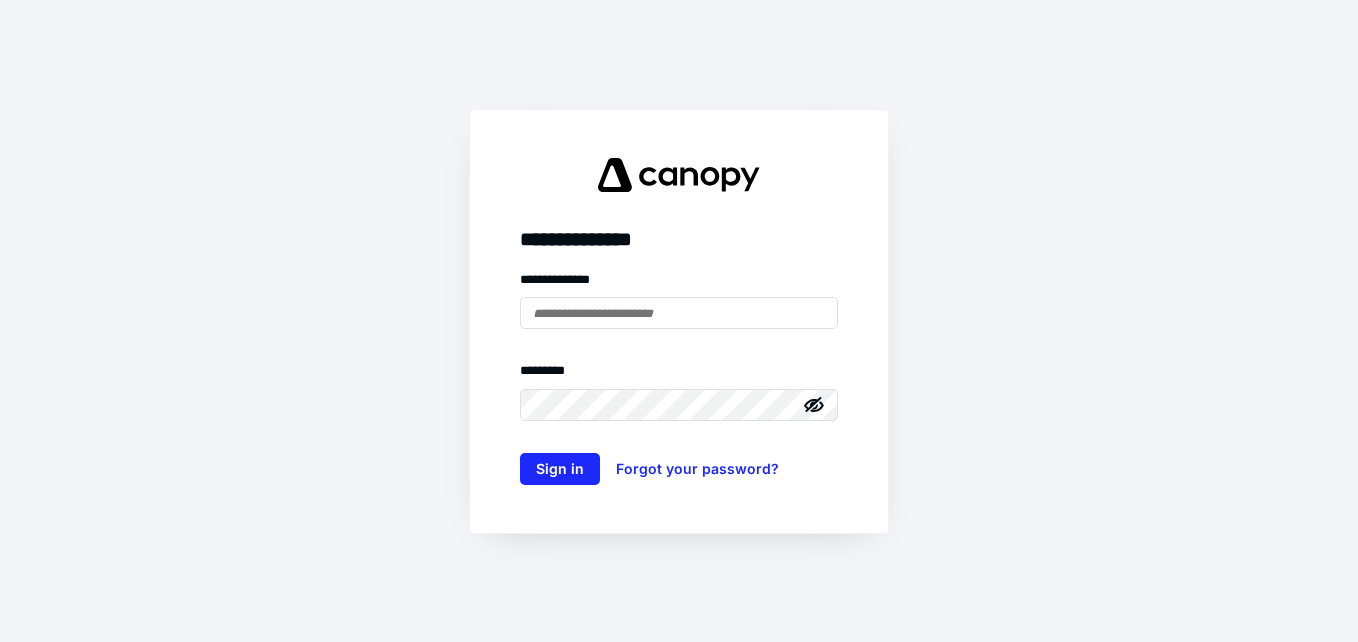 scroll, scrollTop: 0, scrollLeft: 0, axis: both 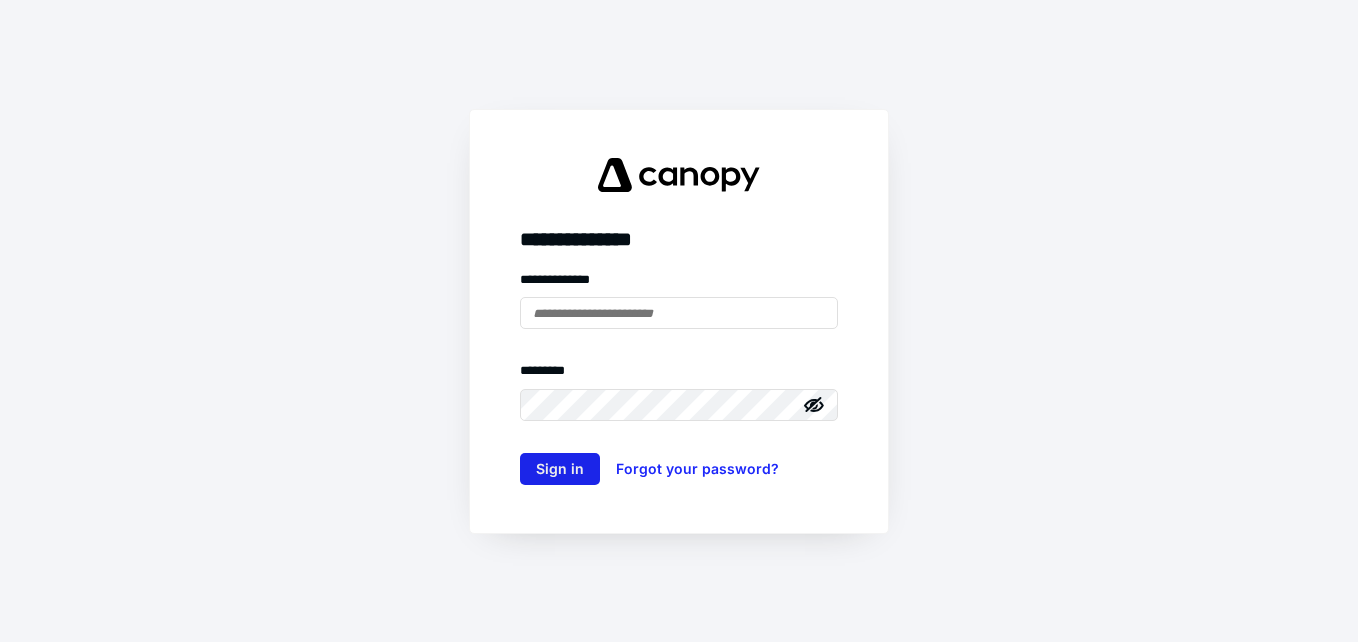 type on "**********" 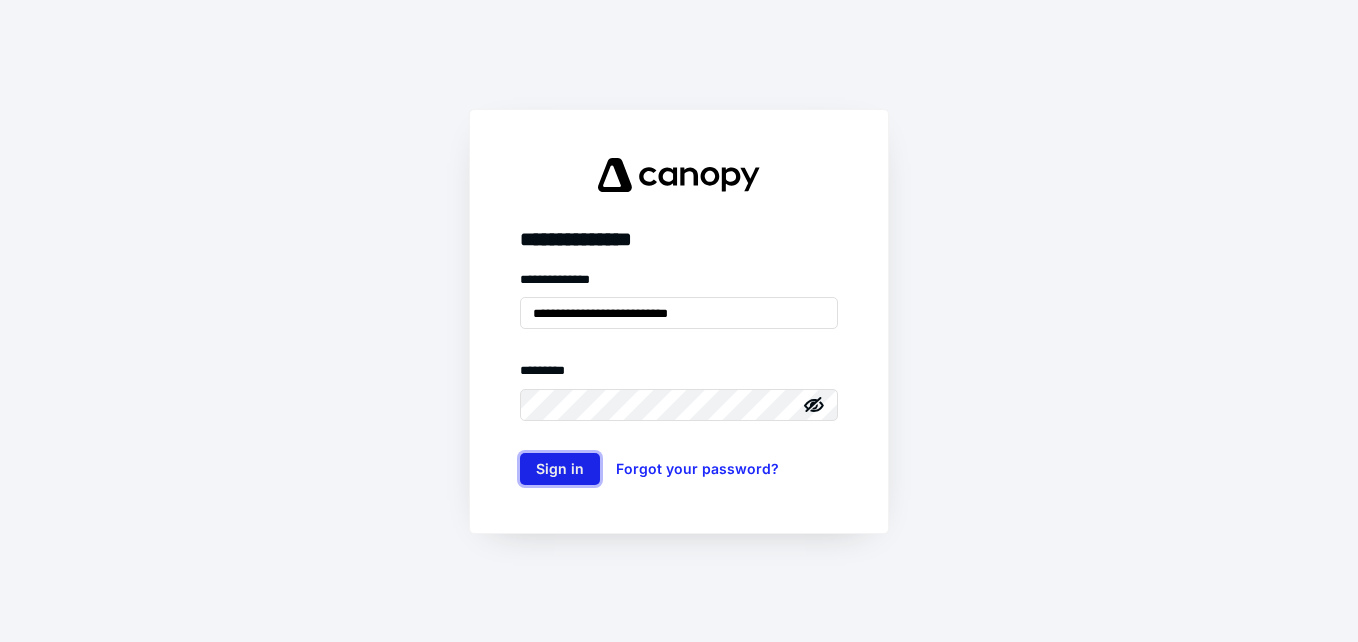 click on "Sign in" at bounding box center [560, 469] 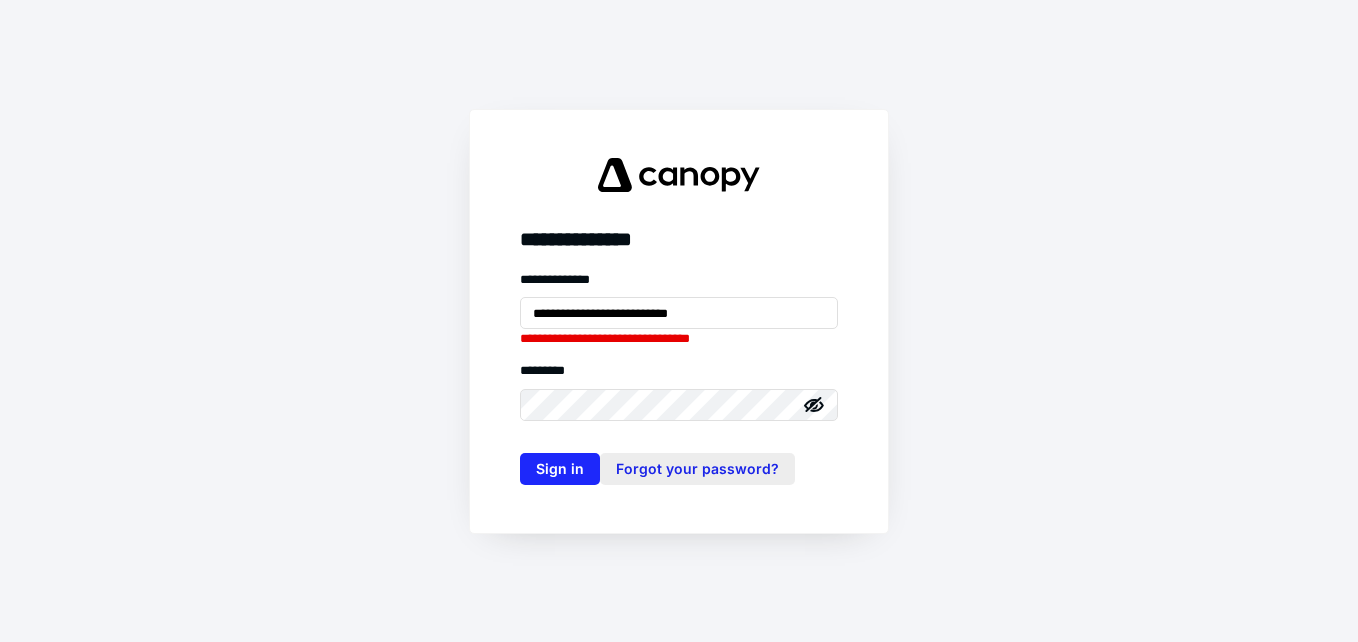 click on "Forgot your password?" at bounding box center [697, 469] 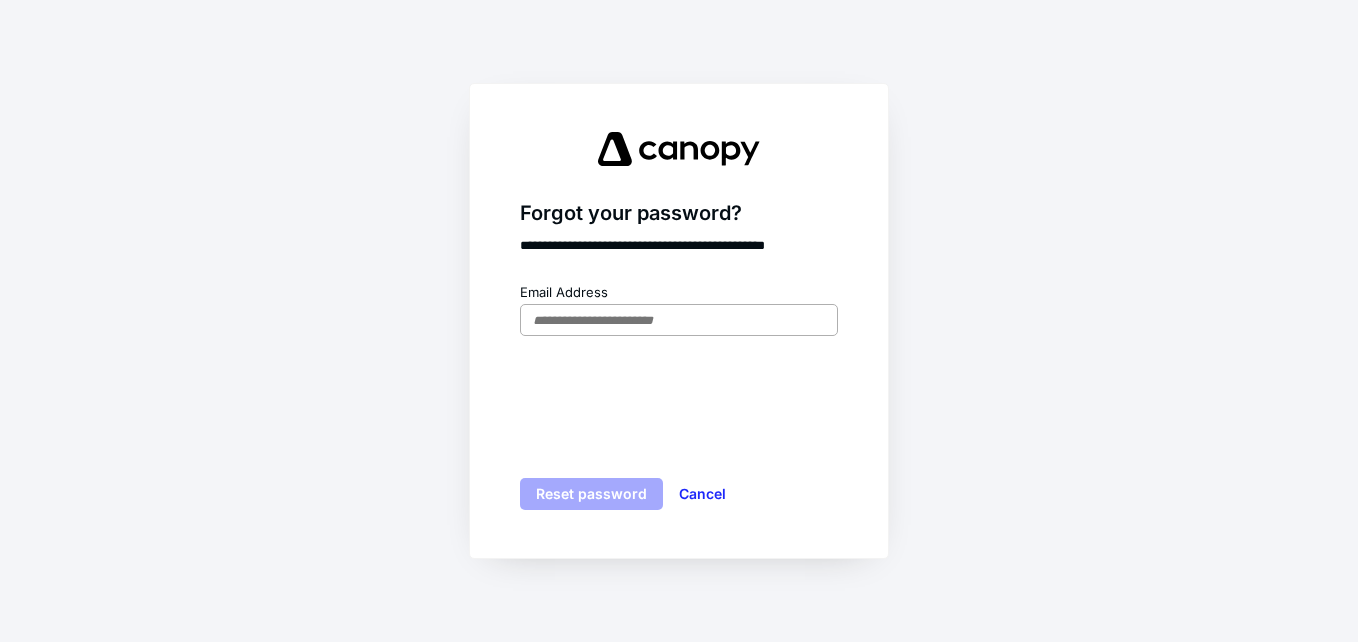 click at bounding box center (679, 320) 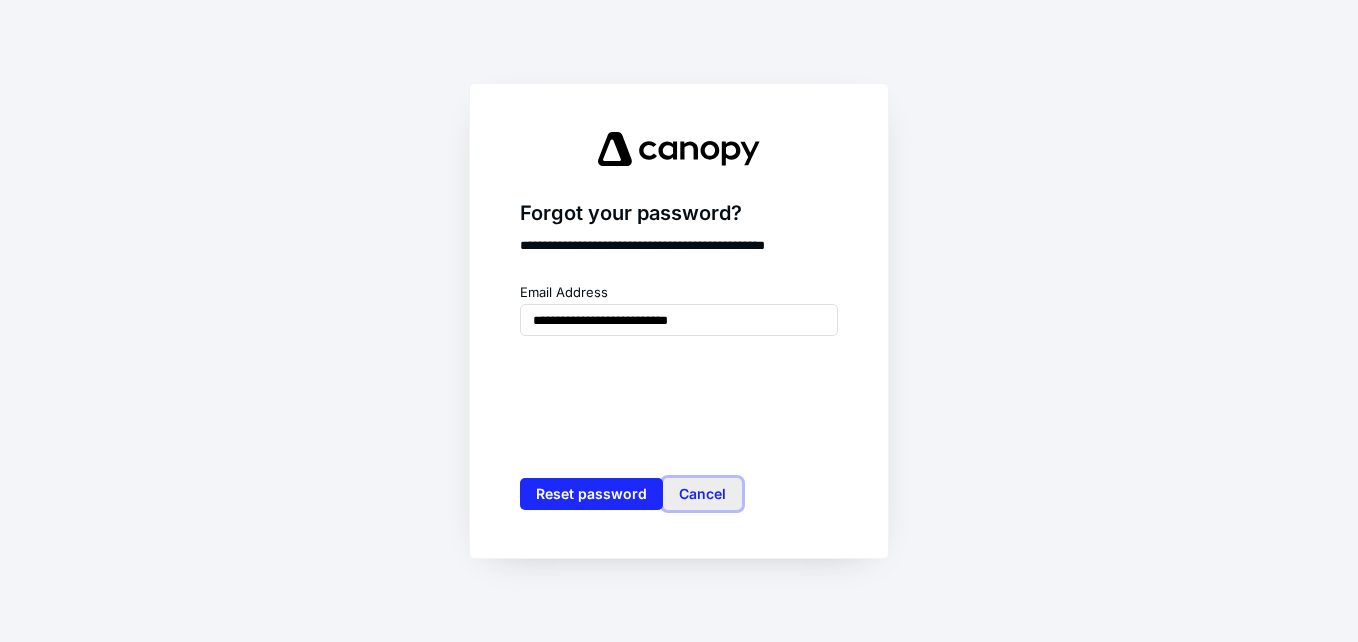 click on "Cancel" at bounding box center (702, 494) 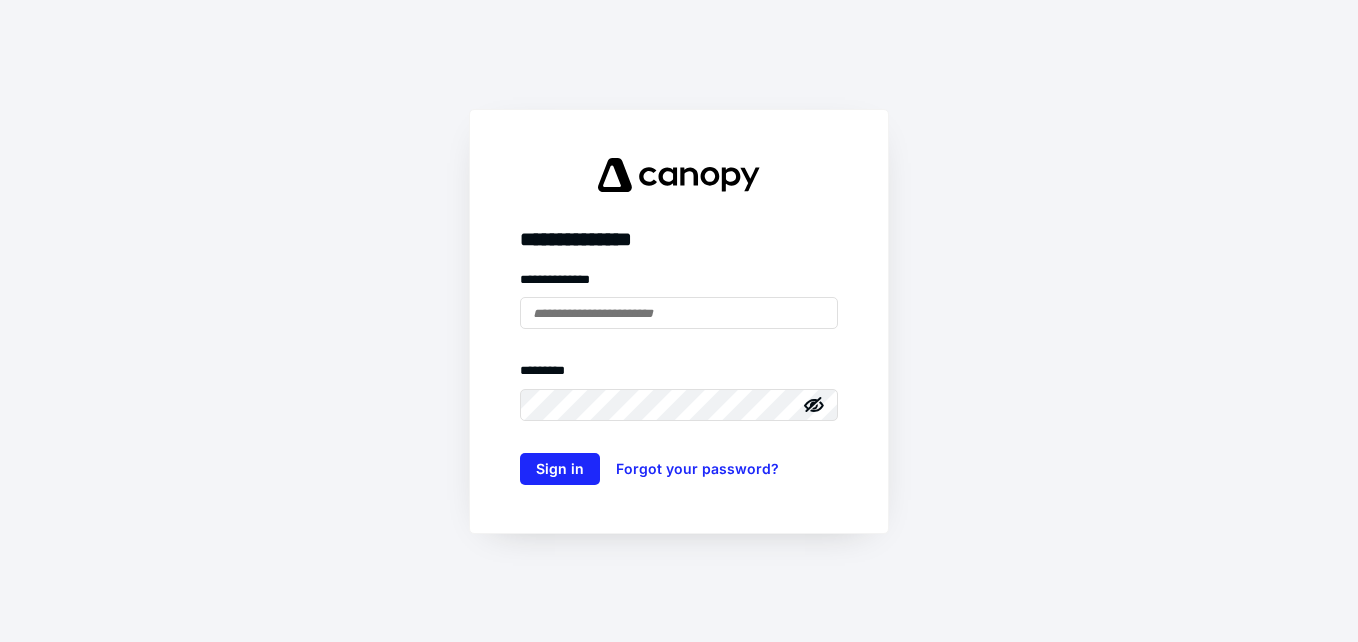 type on "**********" 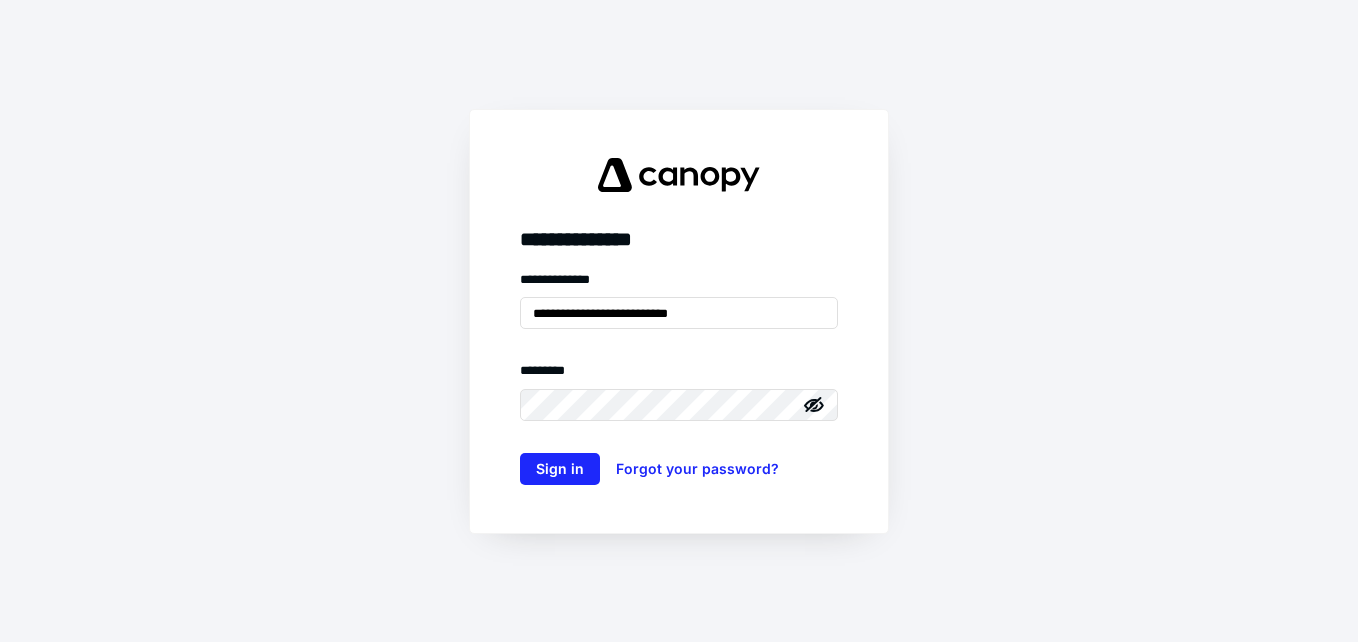 click 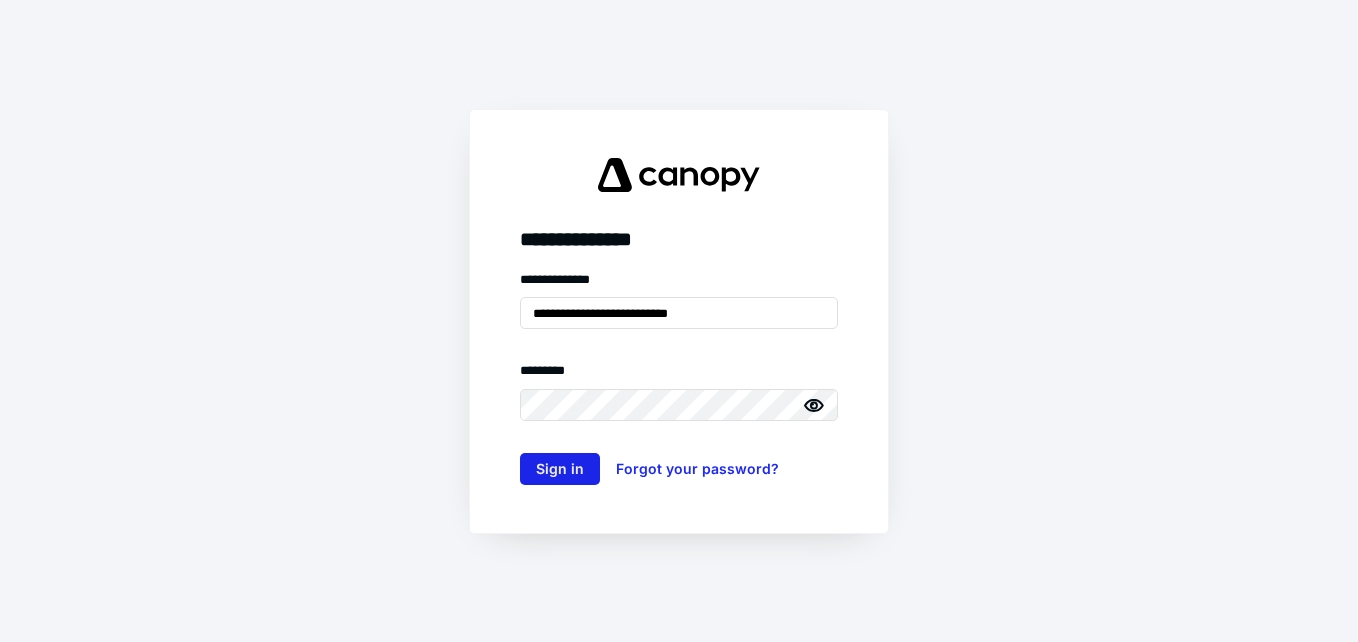 click on "Sign in" at bounding box center [560, 469] 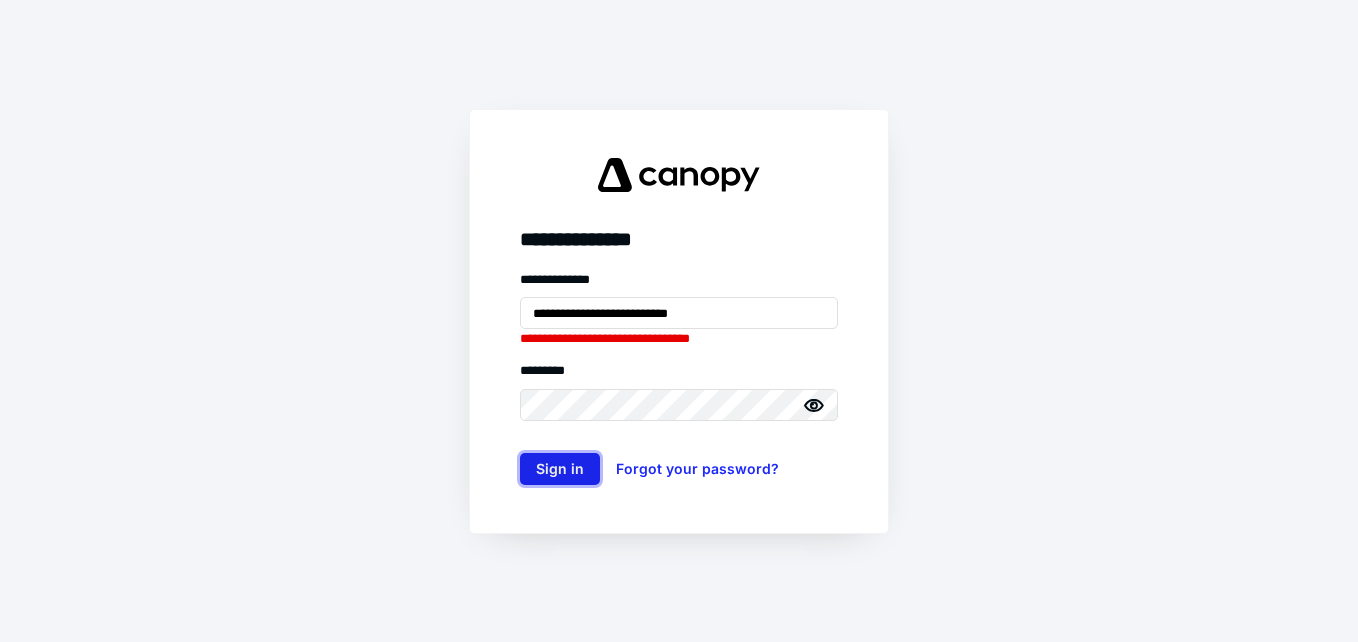 click on "Sign in" at bounding box center [560, 469] 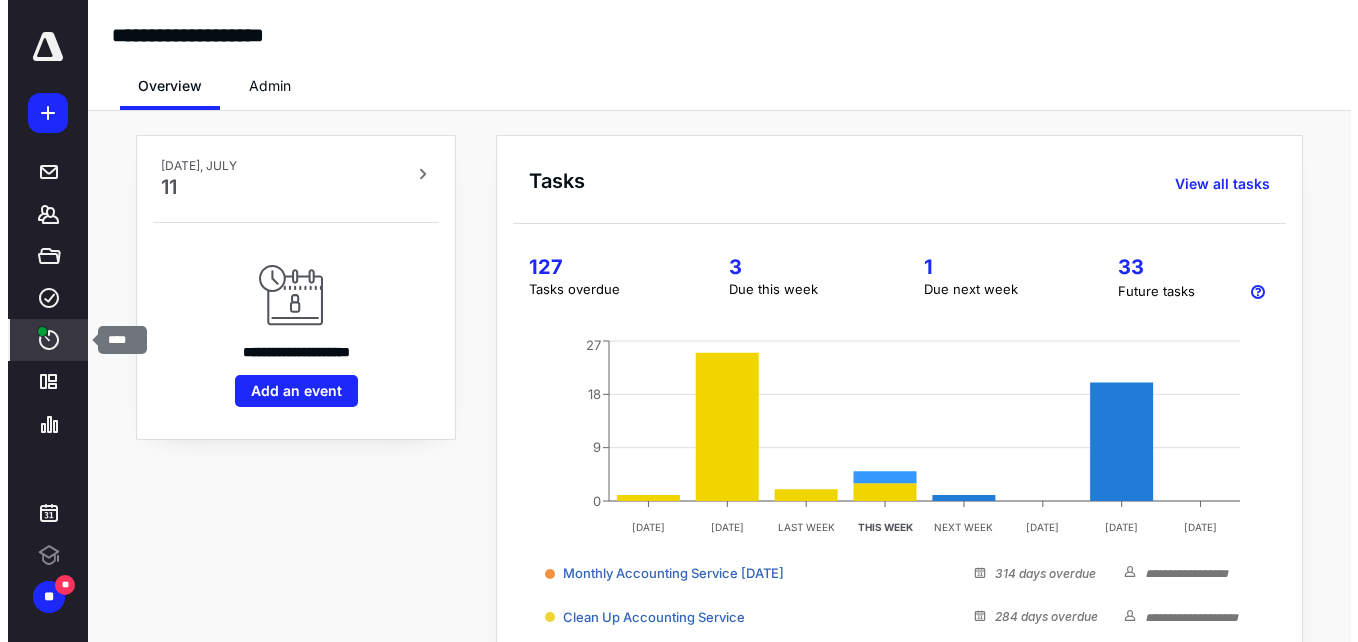 scroll, scrollTop: 0, scrollLeft: 0, axis: both 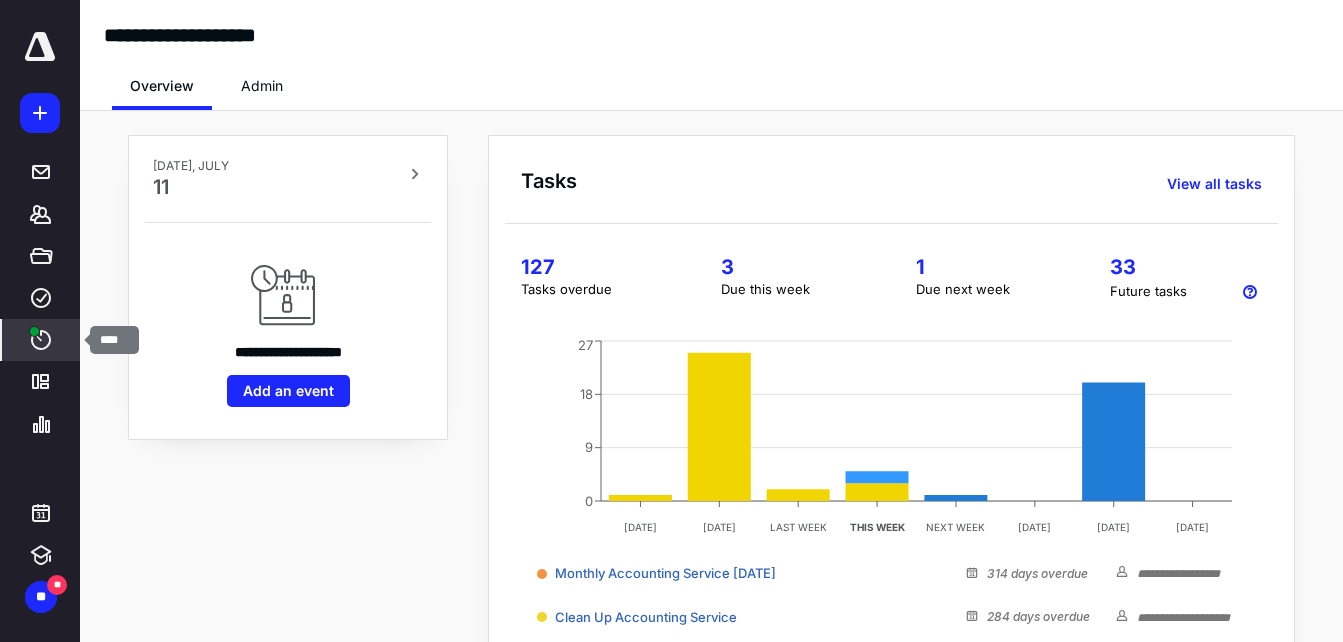 click 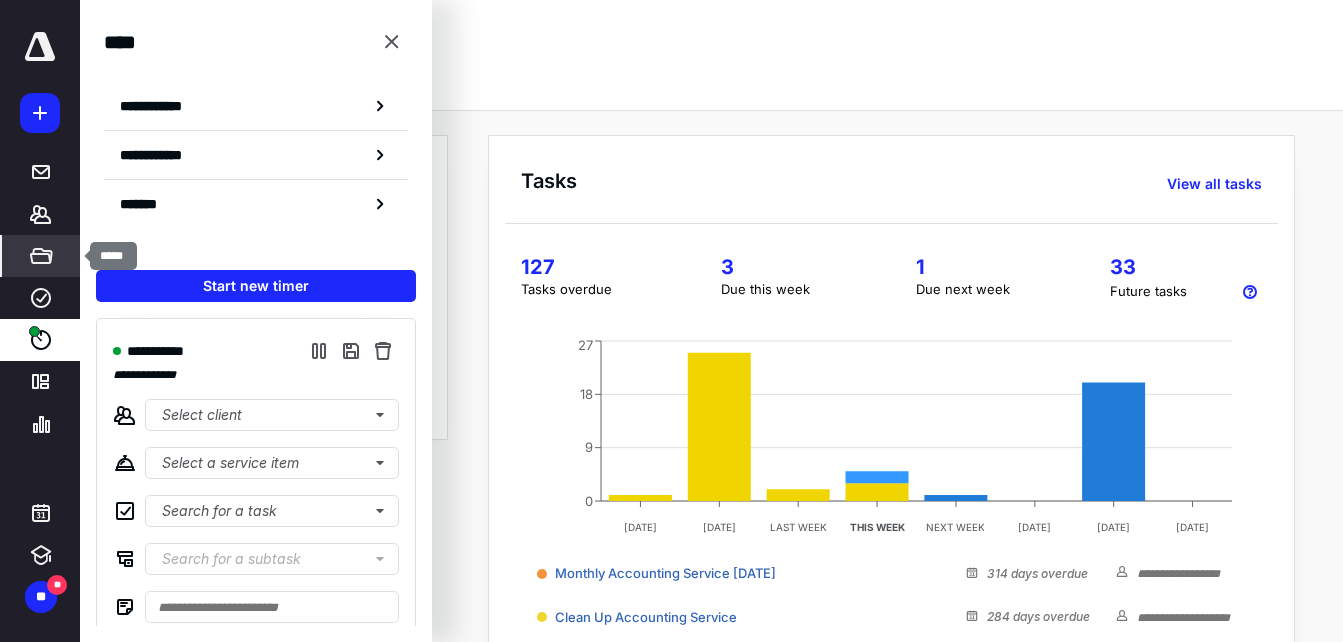click 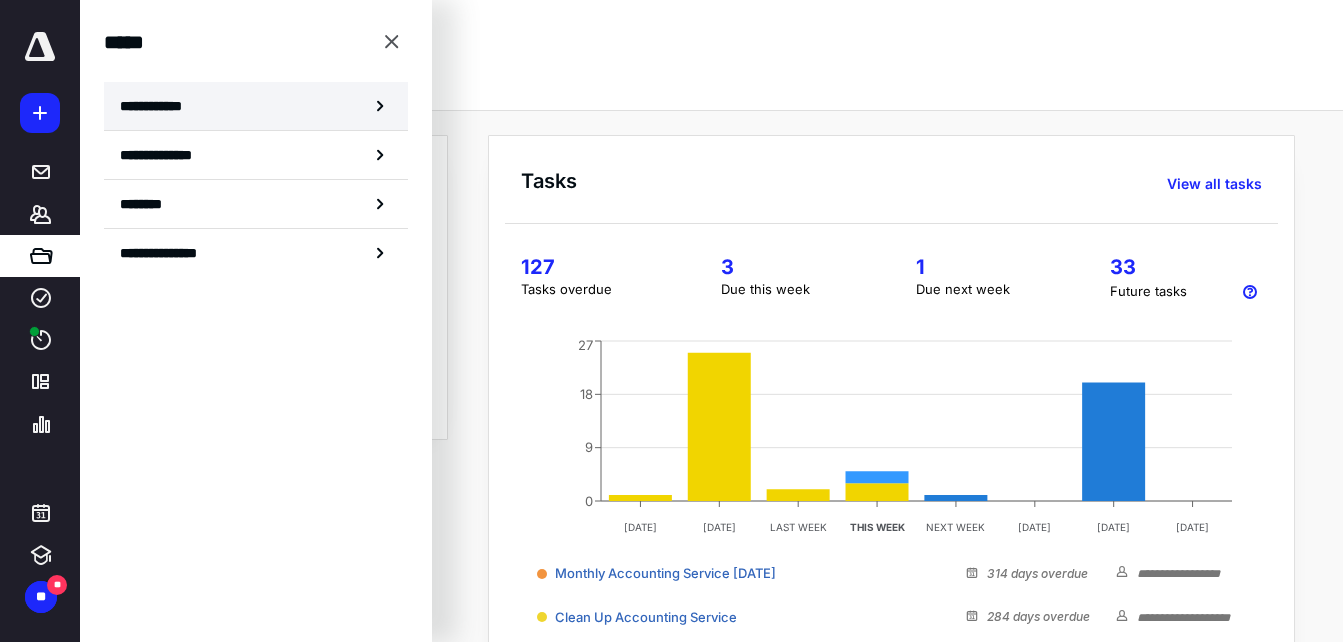 click on "**********" at bounding box center [256, 106] 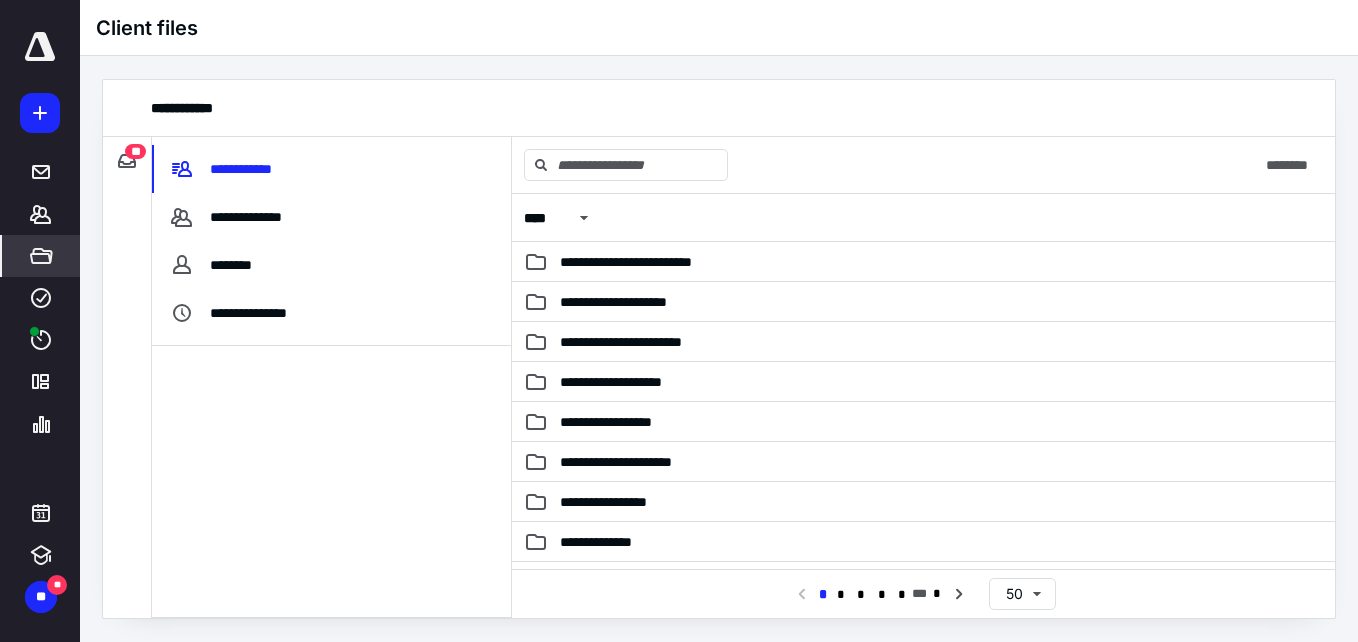 click on "**" at bounding box center (135, 151) 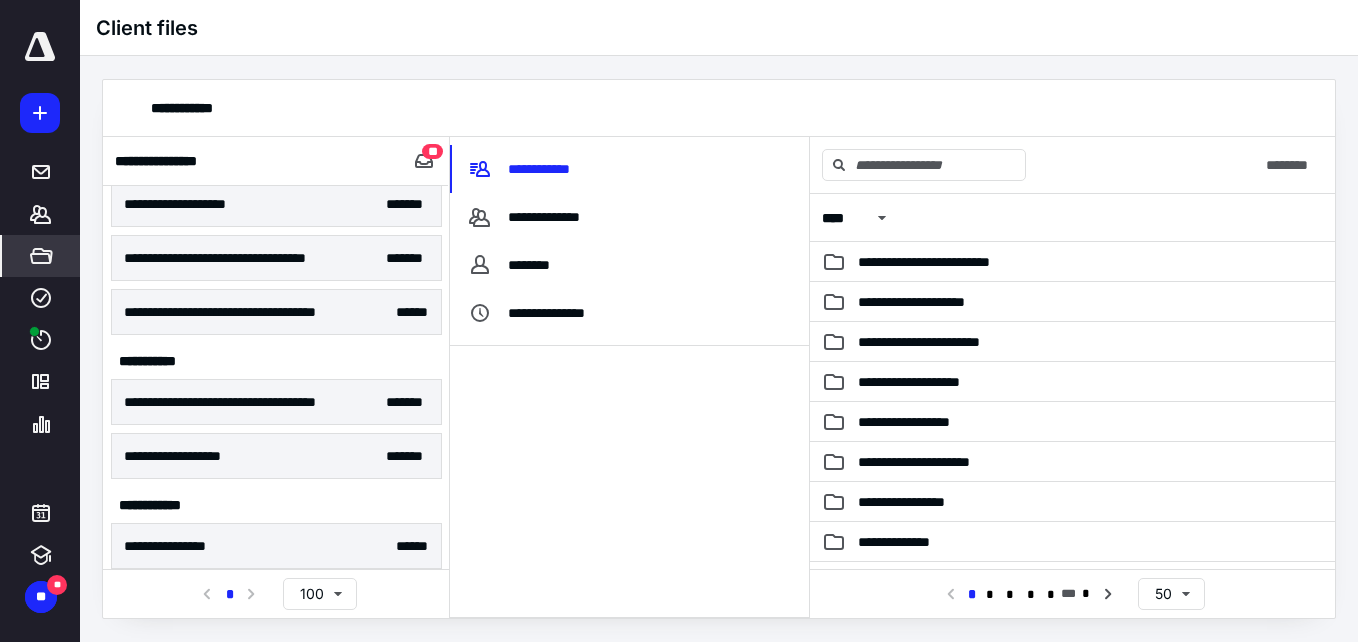 scroll, scrollTop: 0, scrollLeft: 0, axis: both 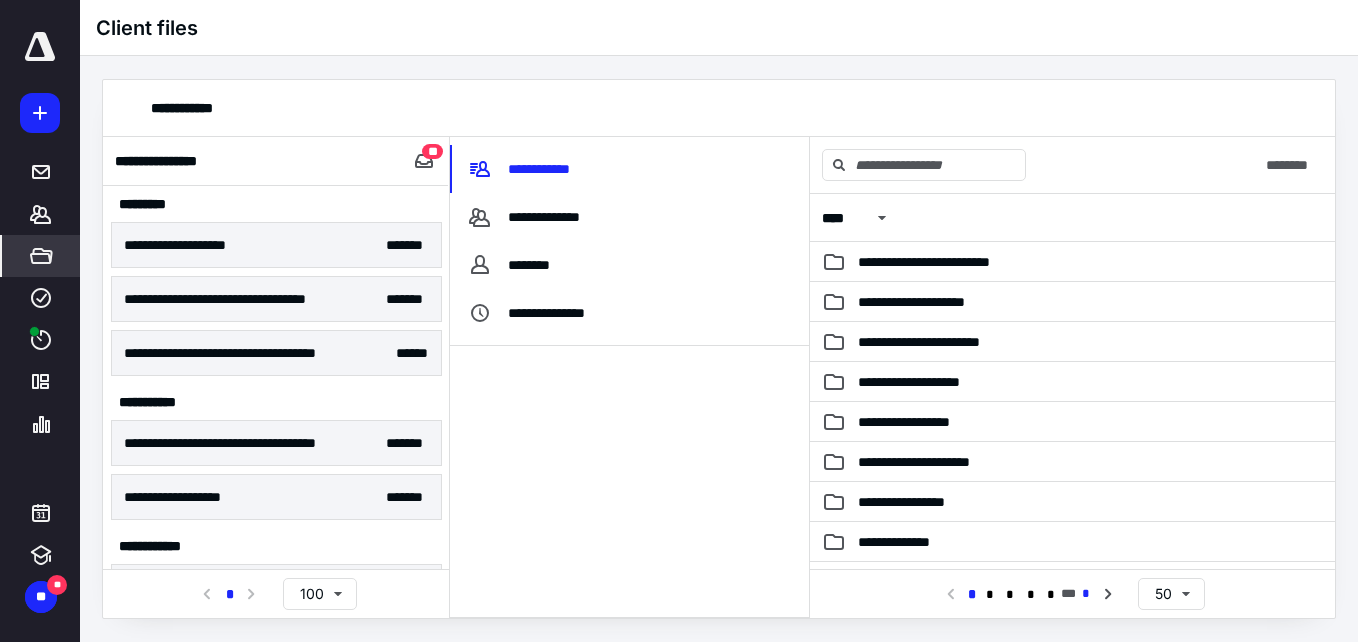 click on "*" at bounding box center (1086, 594) 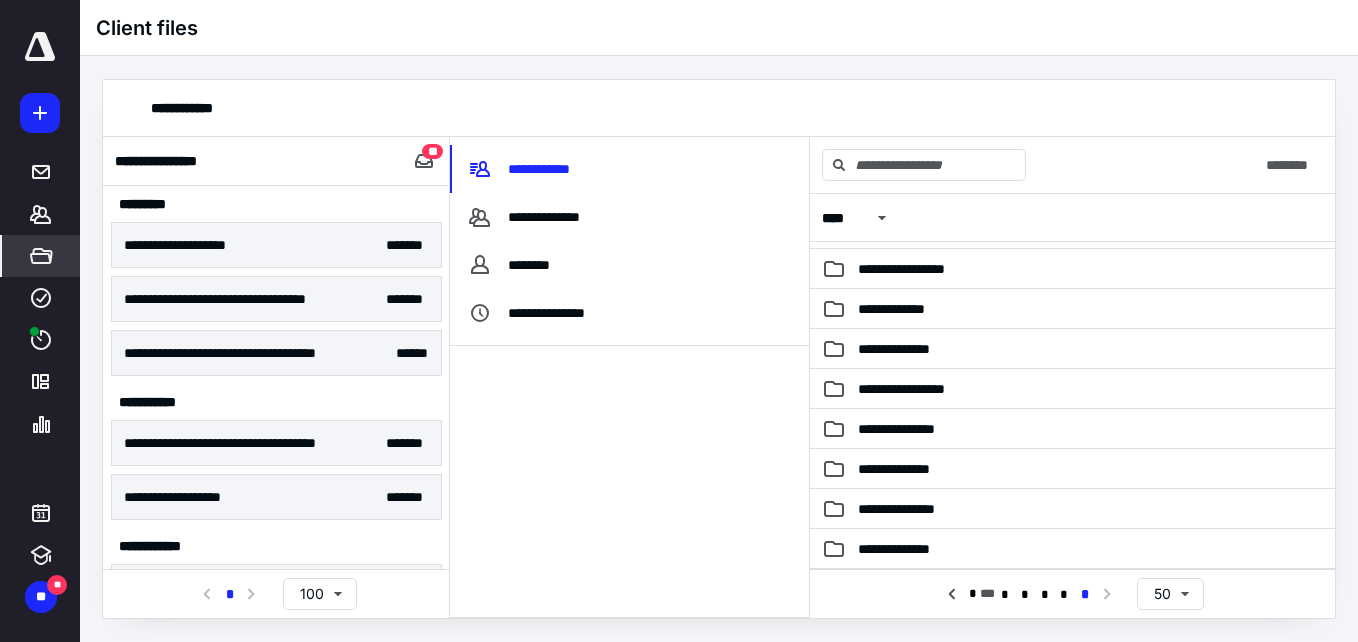 scroll, scrollTop: 0, scrollLeft: 0, axis: both 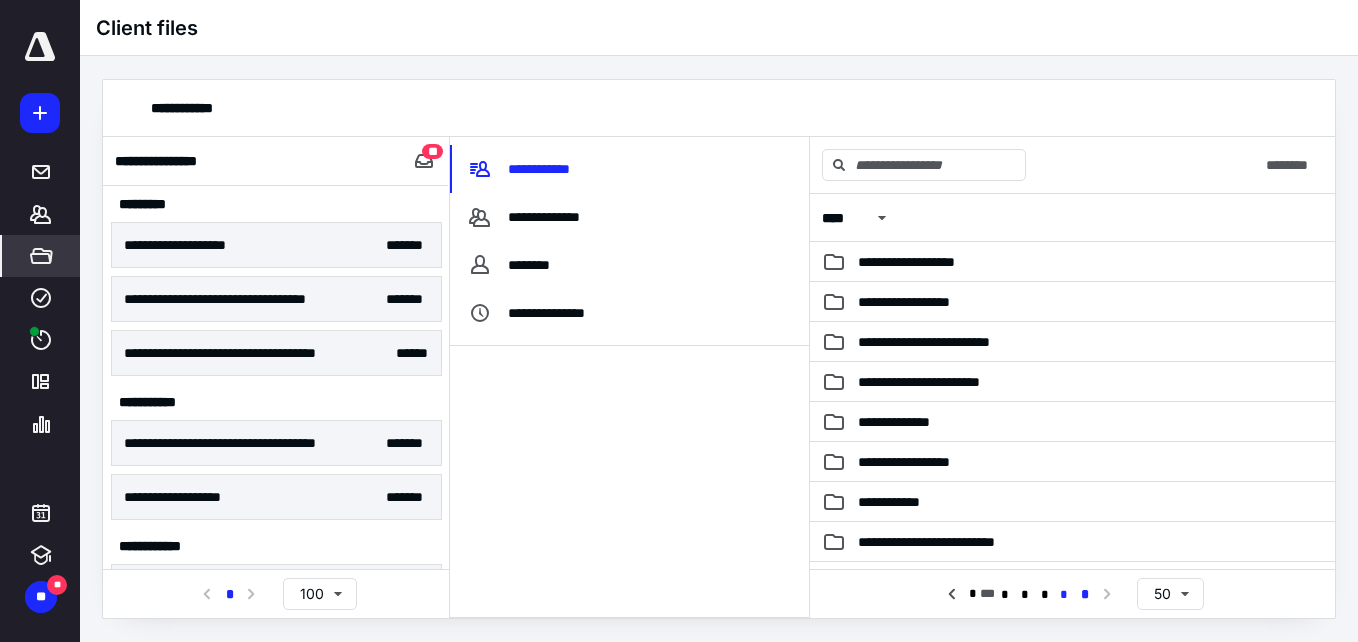 click on "*" at bounding box center [1064, 595] 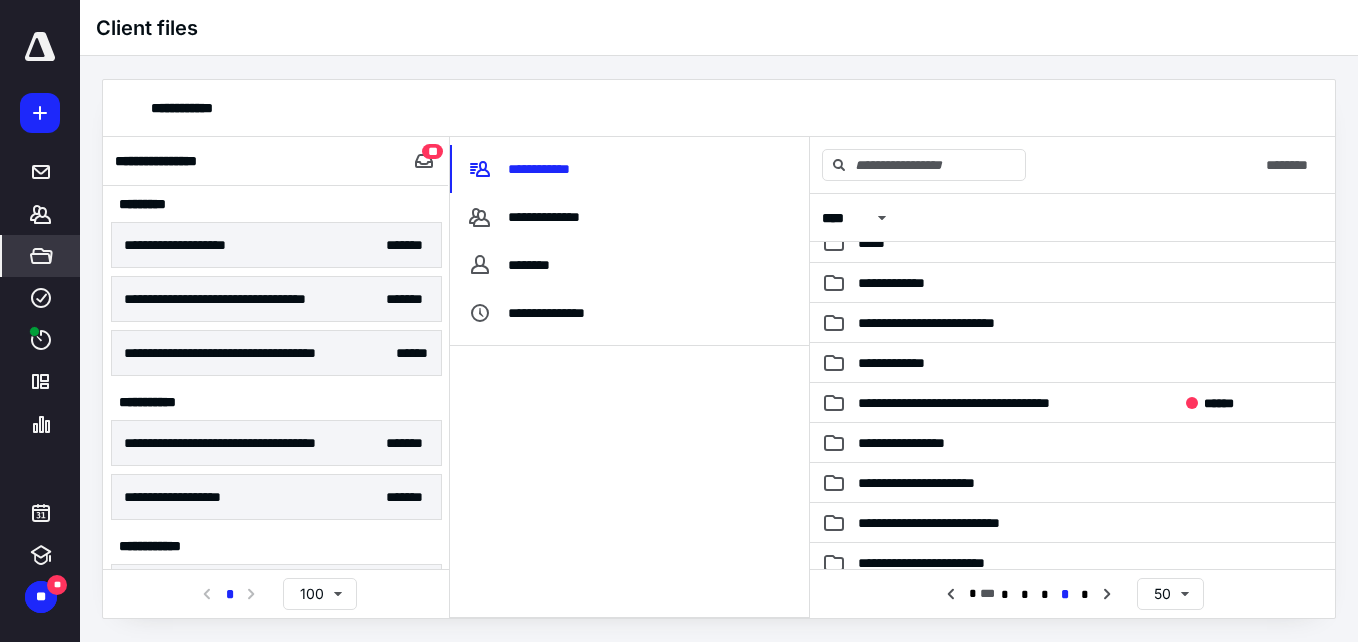 scroll, scrollTop: 1673, scrollLeft: 0, axis: vertical 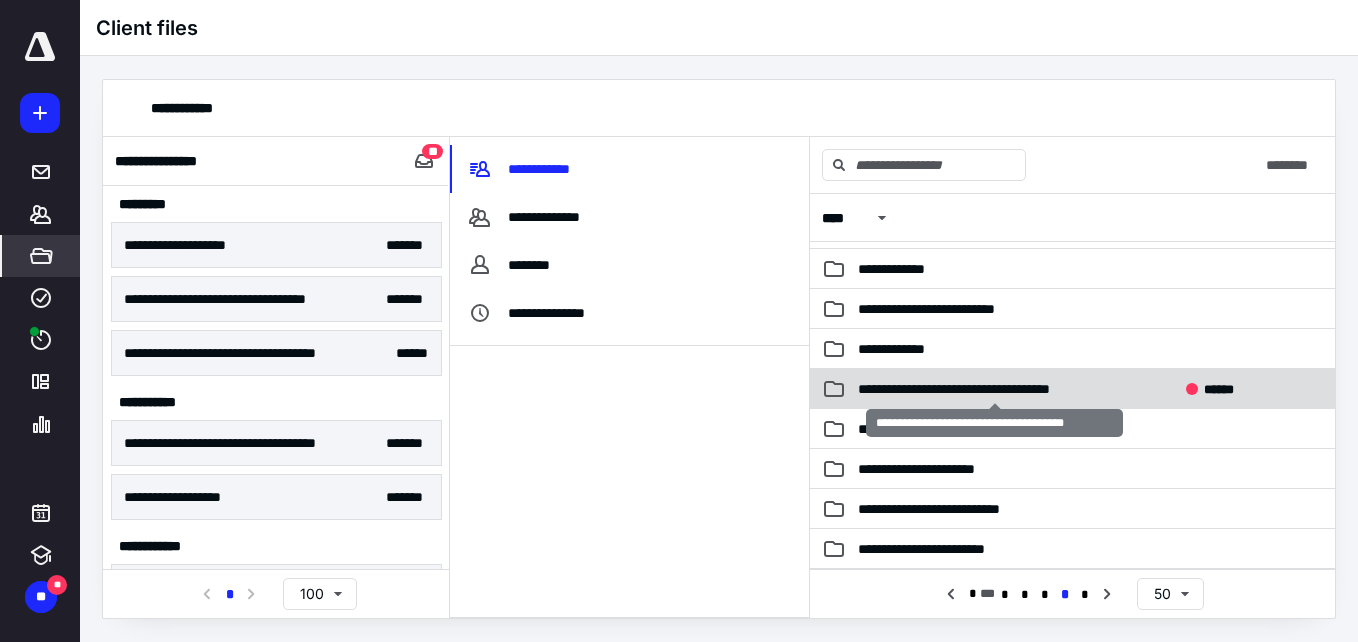 click on "**********" at bounding box center [994, 389] 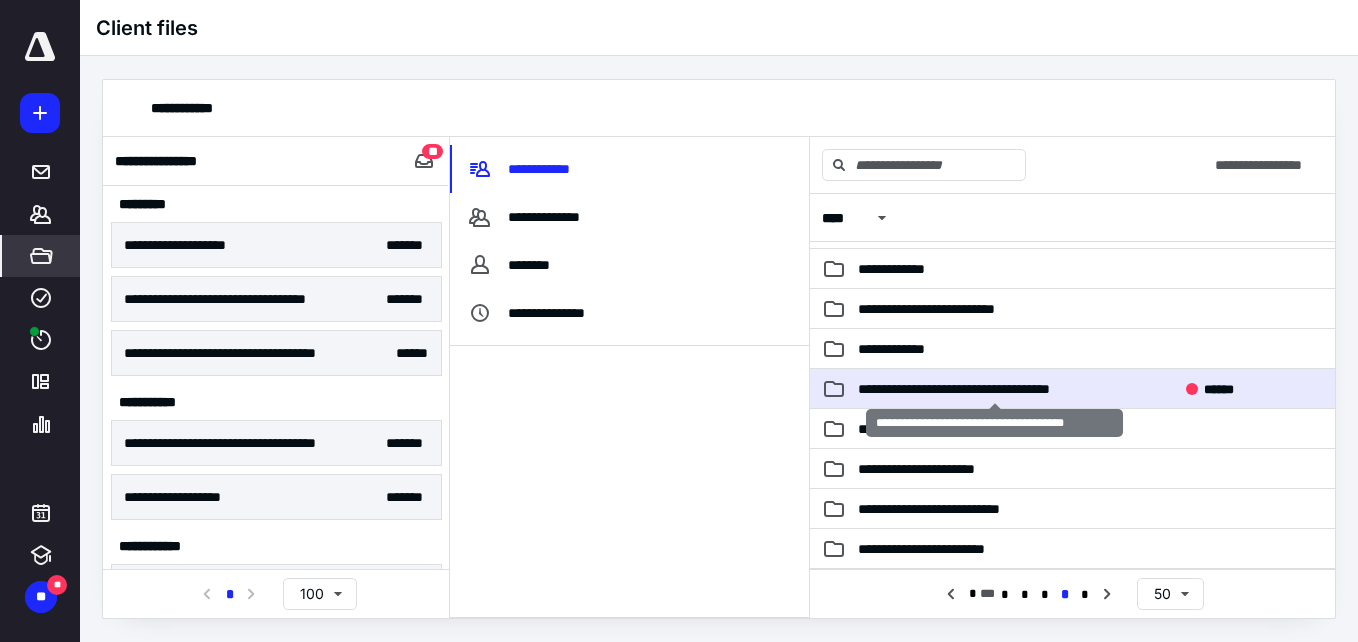 click on "**********" at bounding box center [994, 389] 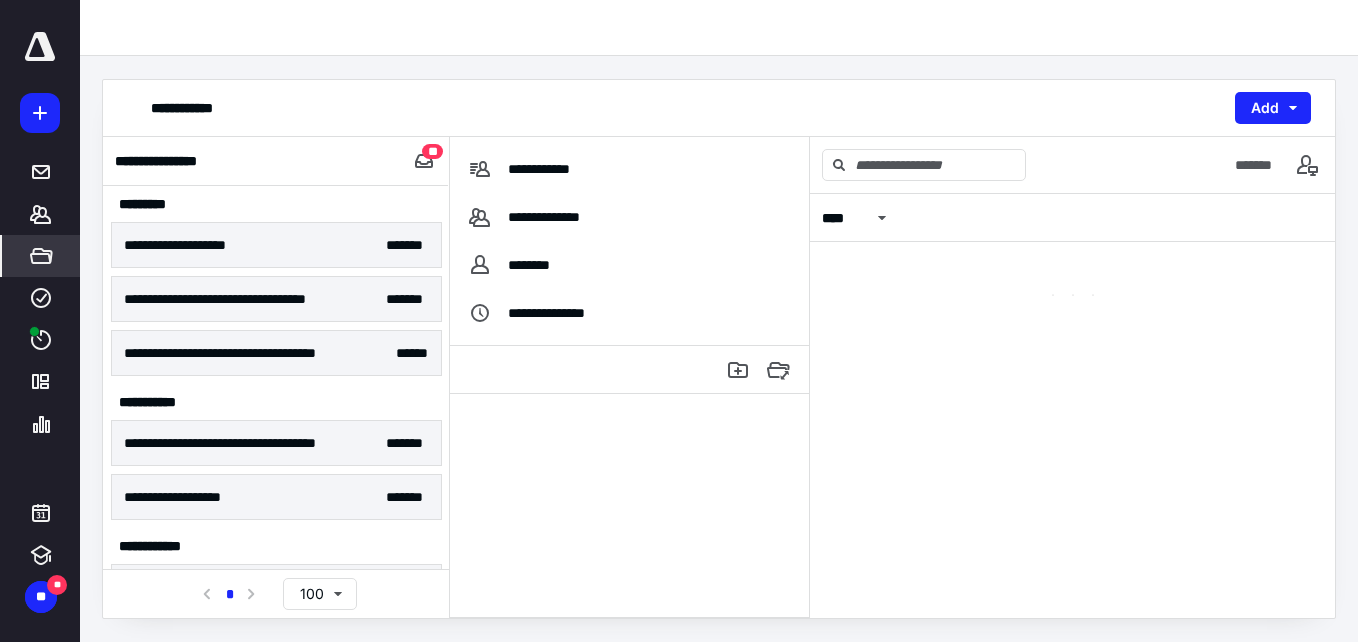 scroll, scrollTop: 0, scrollLeft: 0, axis: both 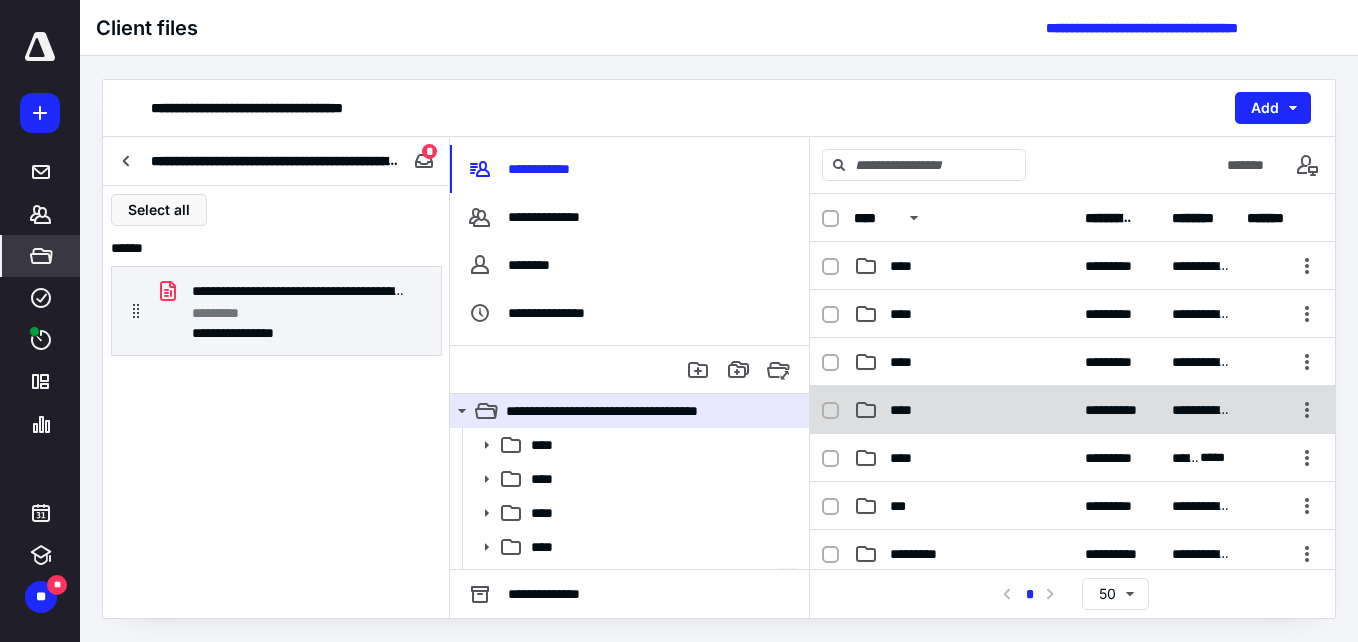 click on "**********" at bounding box center (1072, 410) 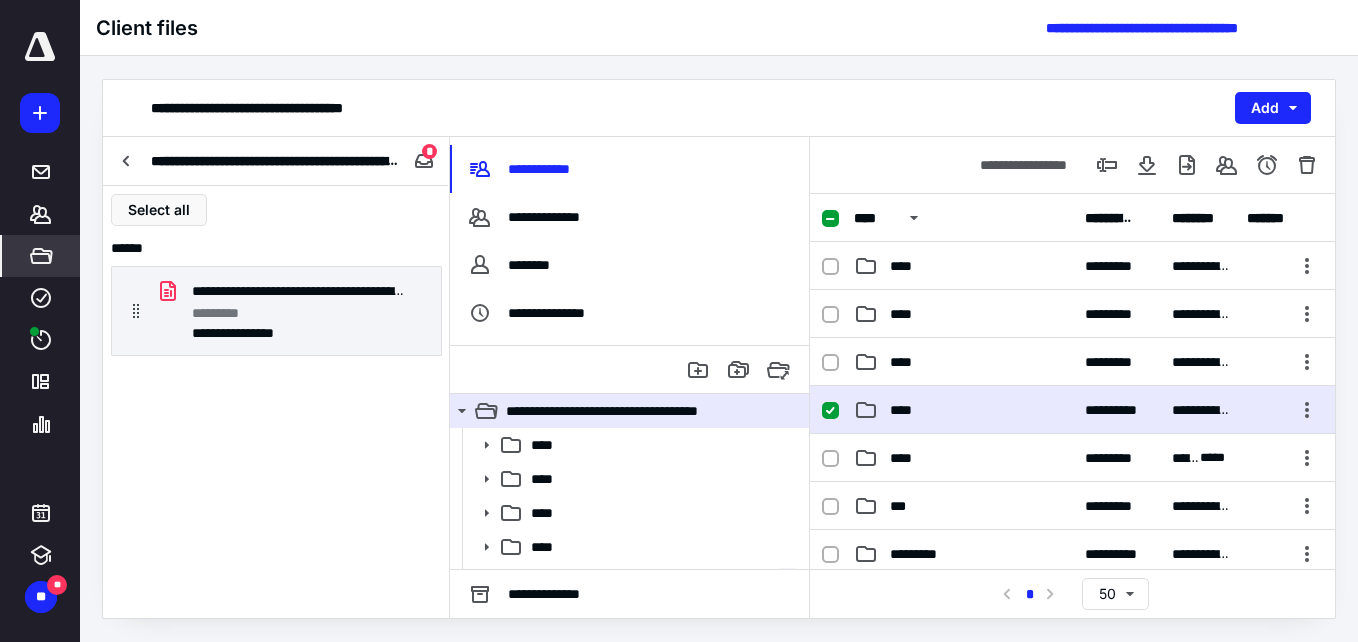click on "**********" at bounding box center [1072, 410] 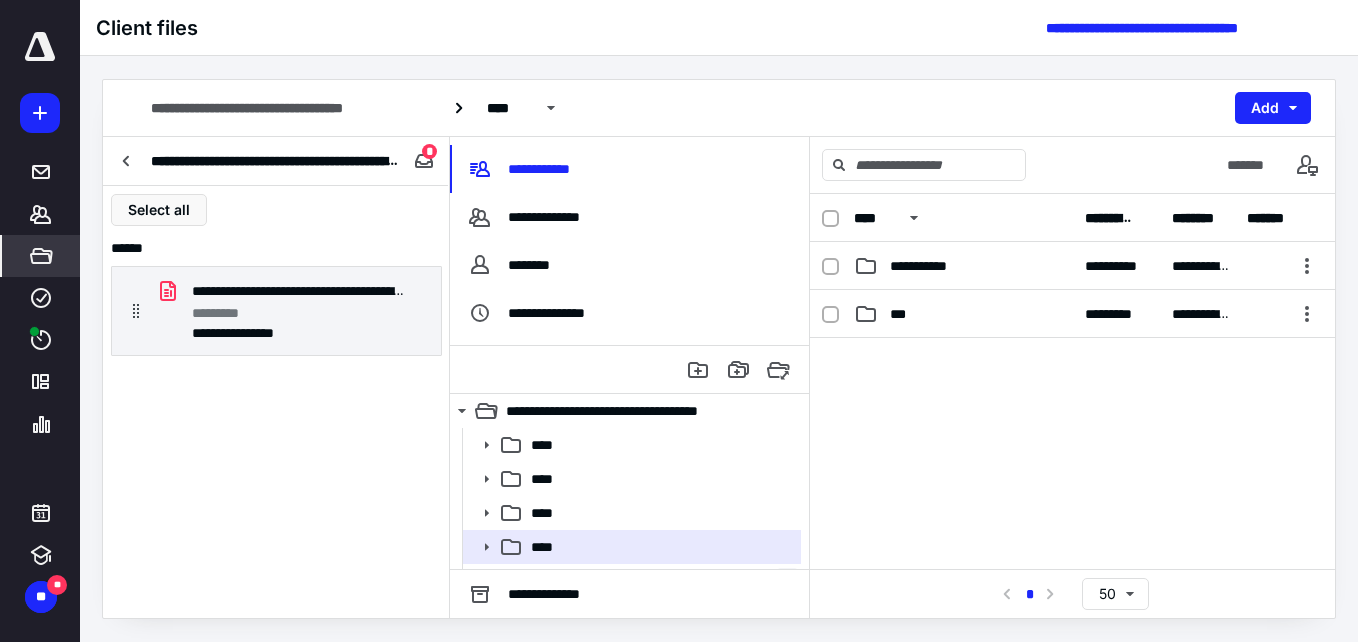 click on "***" at bounding box center (963, 314) 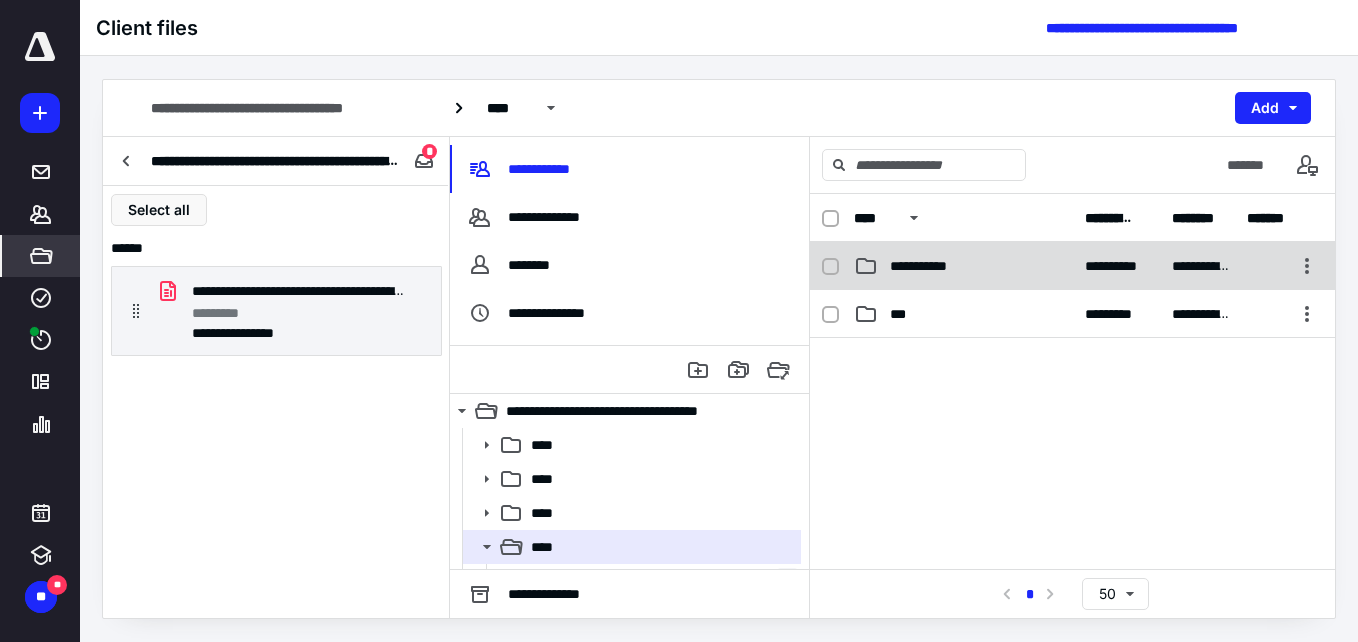 click on "**********" at bounding box center (963, 266) 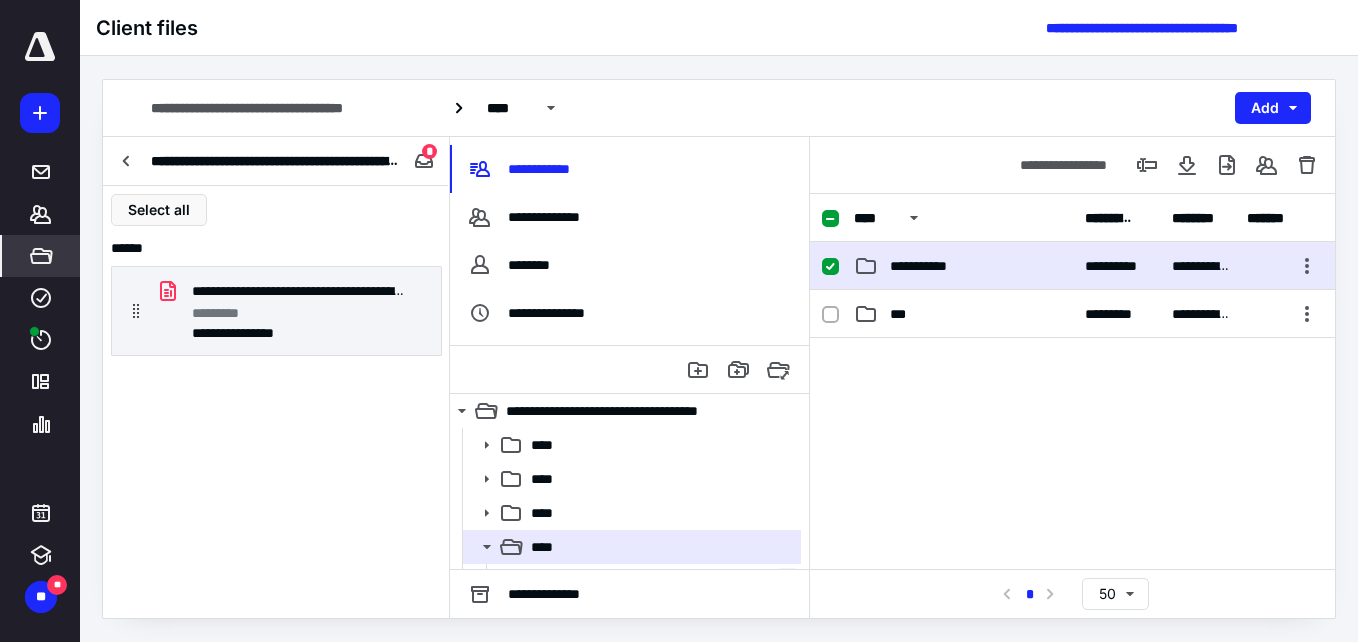 click on "**********" at bounding box center (963, 266) 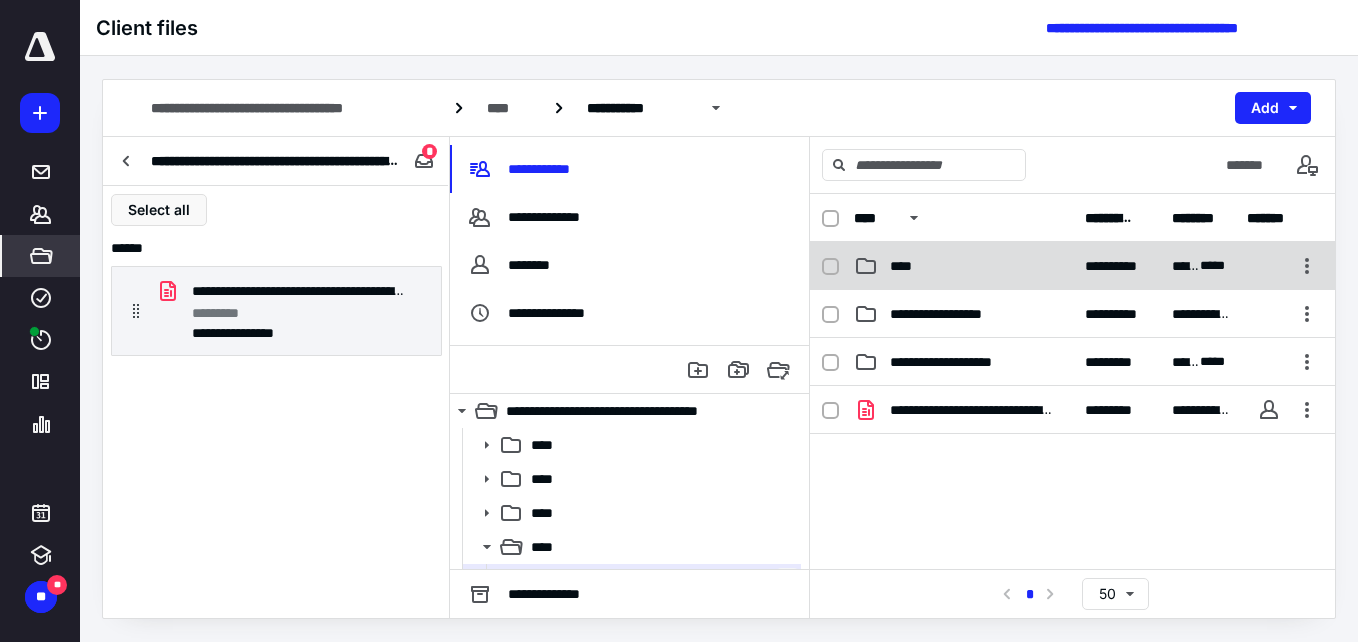 click on "****" at bounding box center (963, 266) 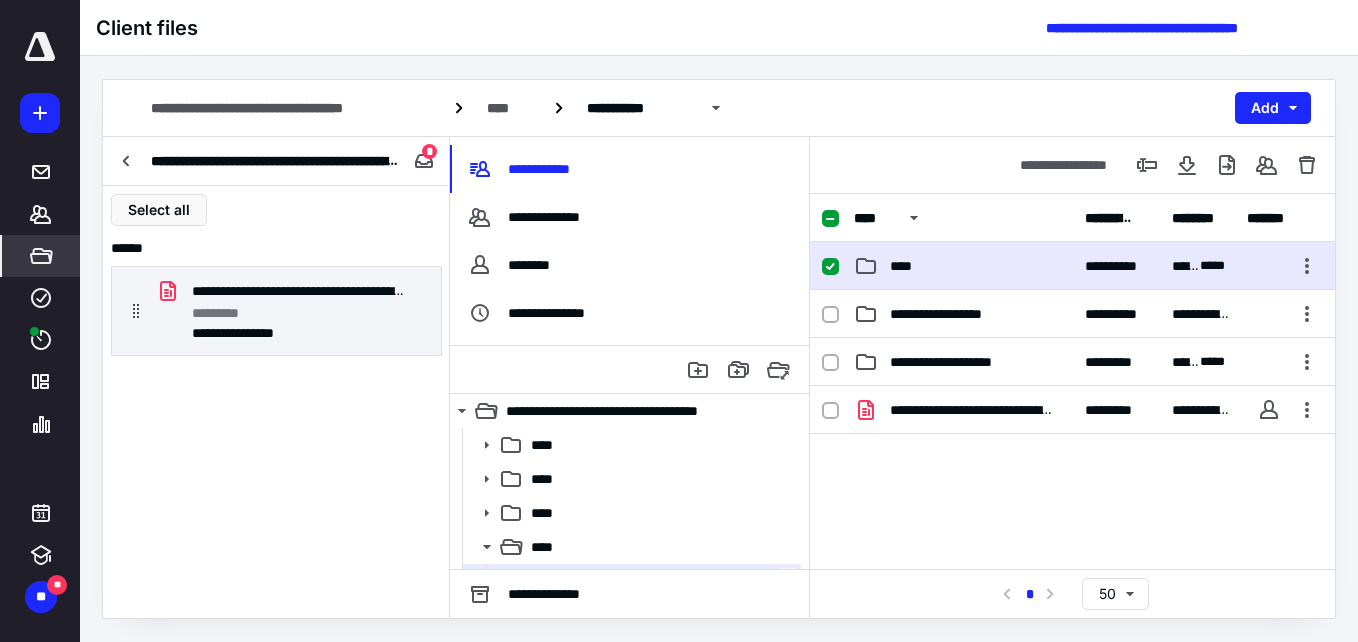 click on "****" at bounding box center [963, 266] 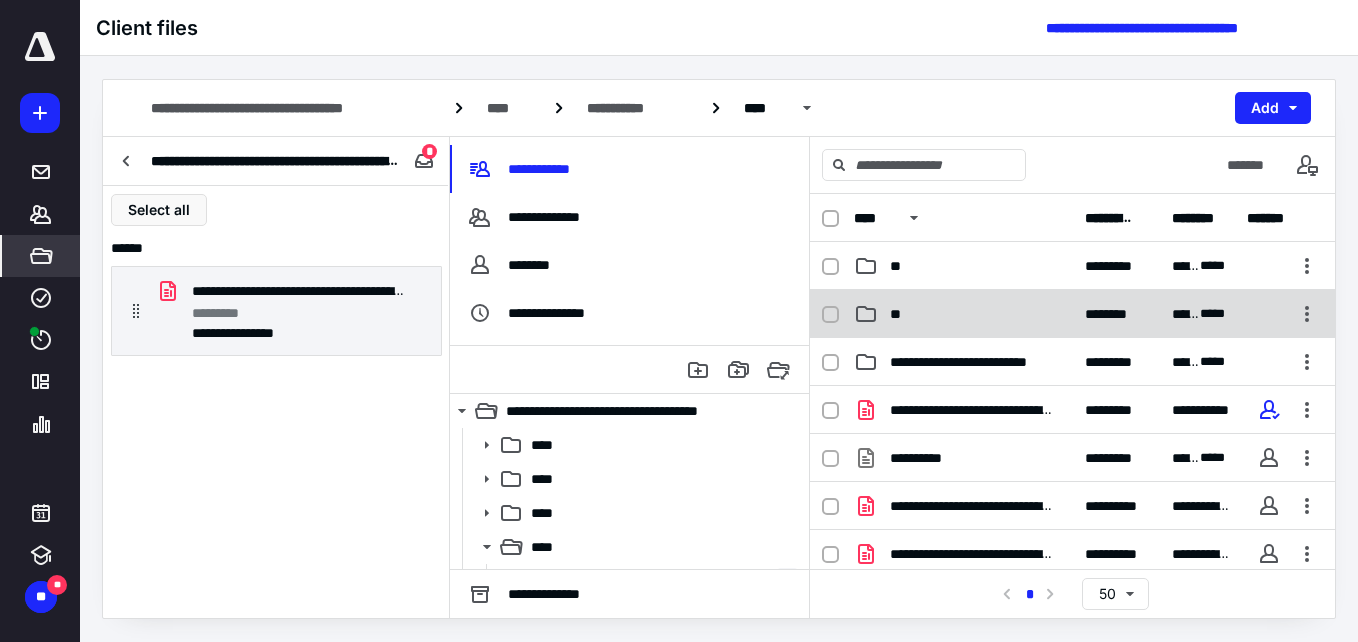 click on "**" at bounding box center [963, 314] 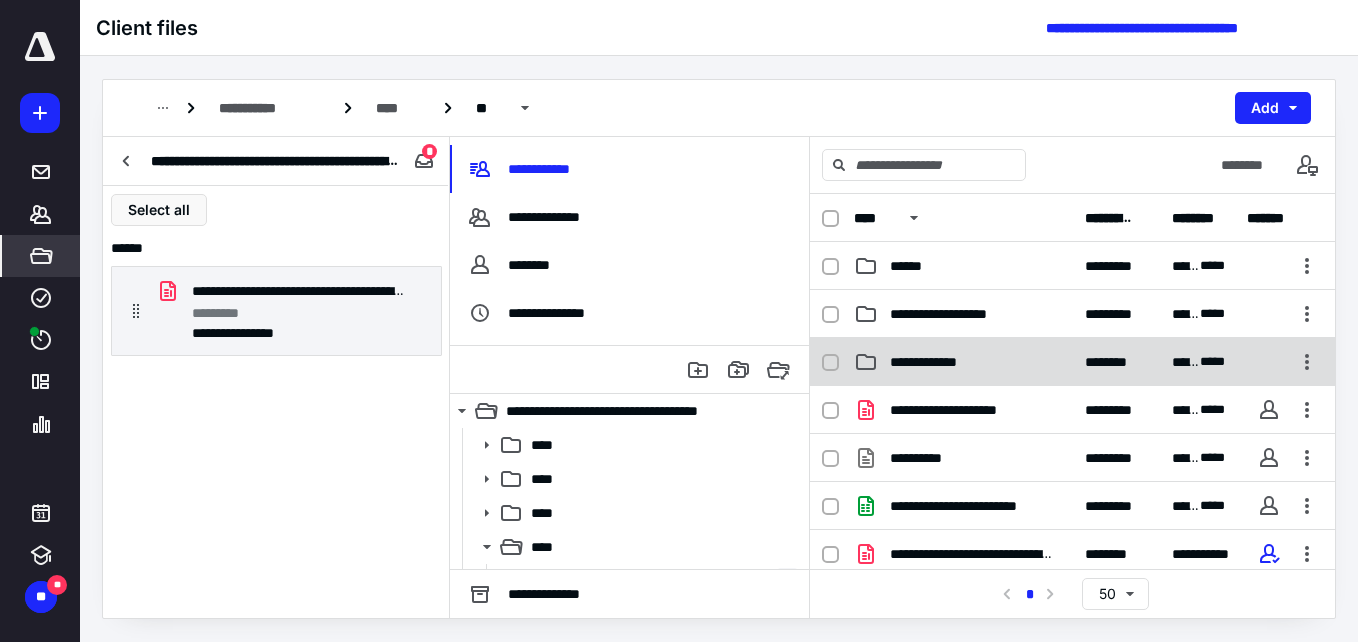 checkbox on "true" 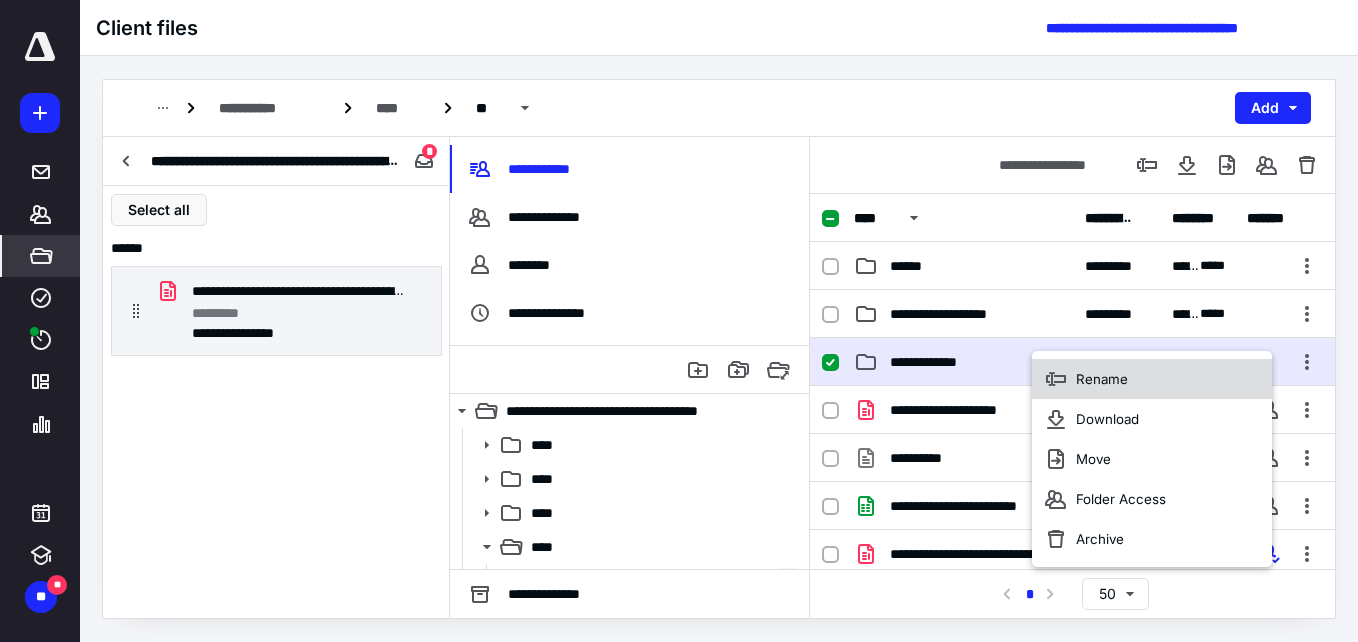 click on "Rename" at bounding box center [1102, 379] 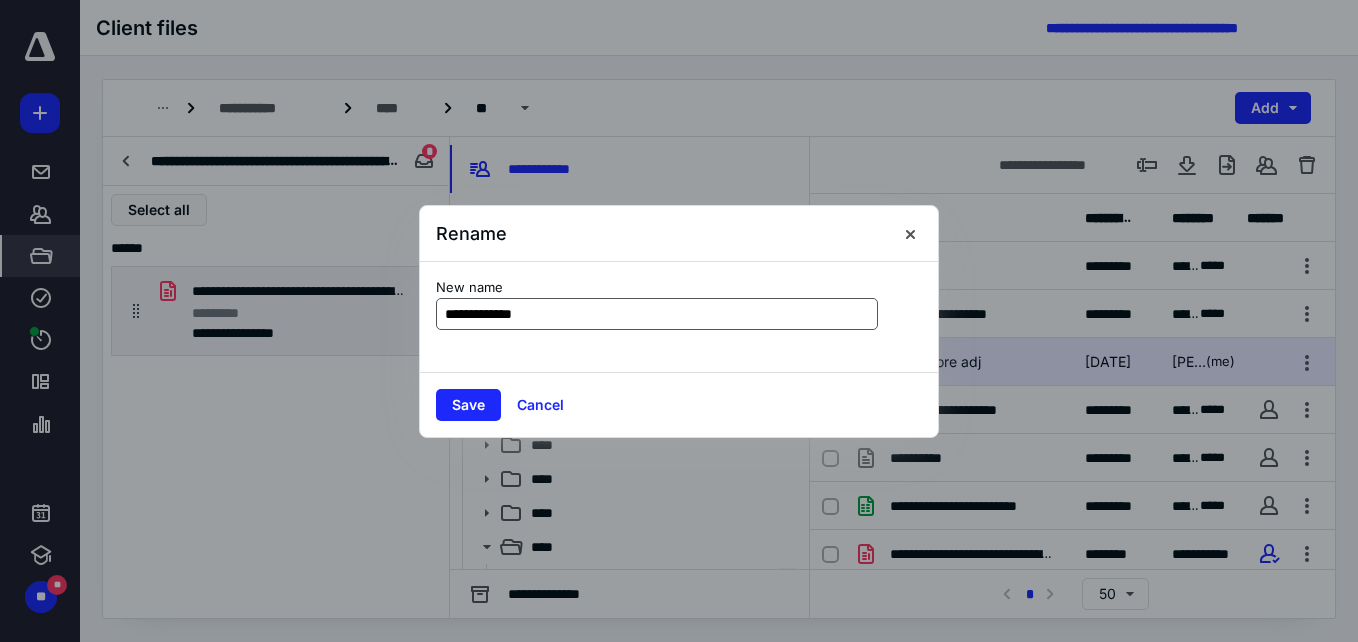 click on "**********" at bounding box center [657, 314] 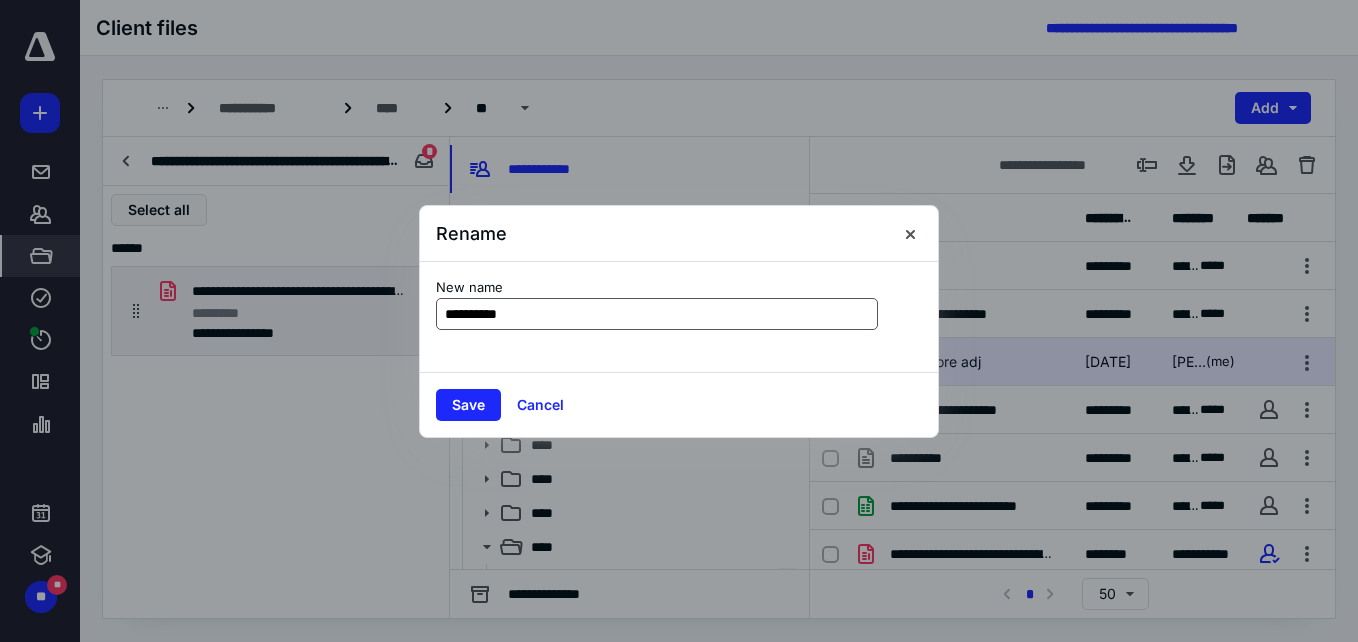 type on "**********" 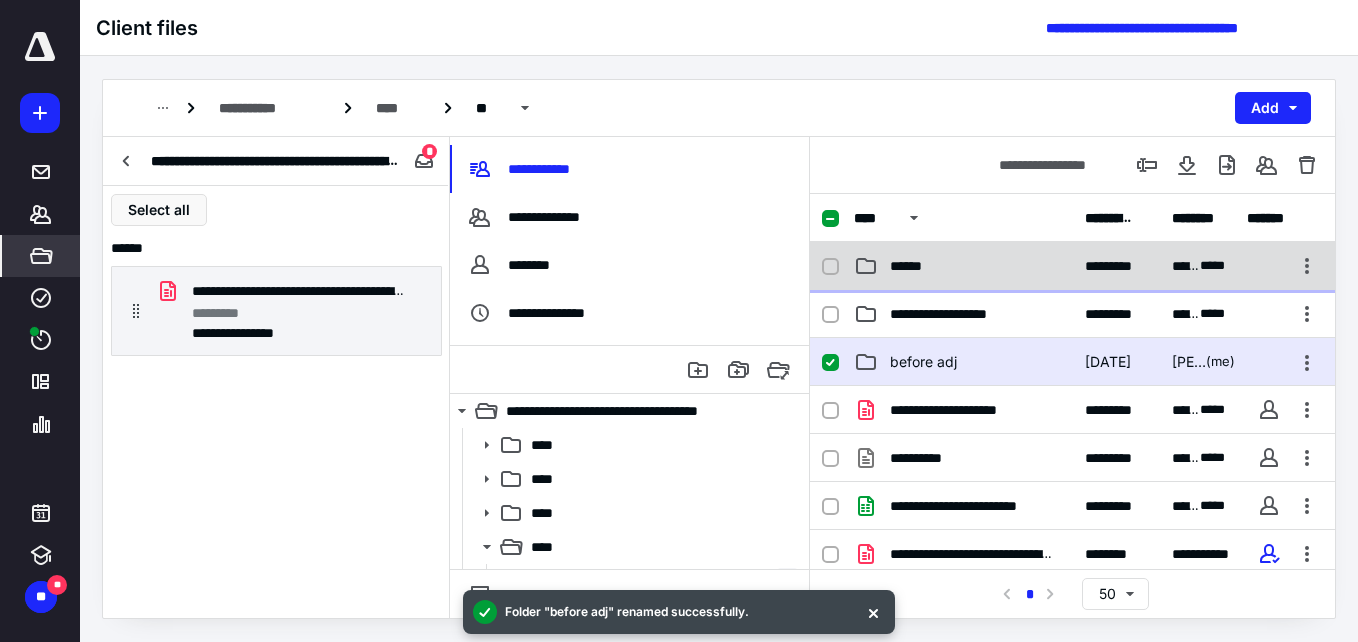 click on "******" at bounding box center [912, 266] 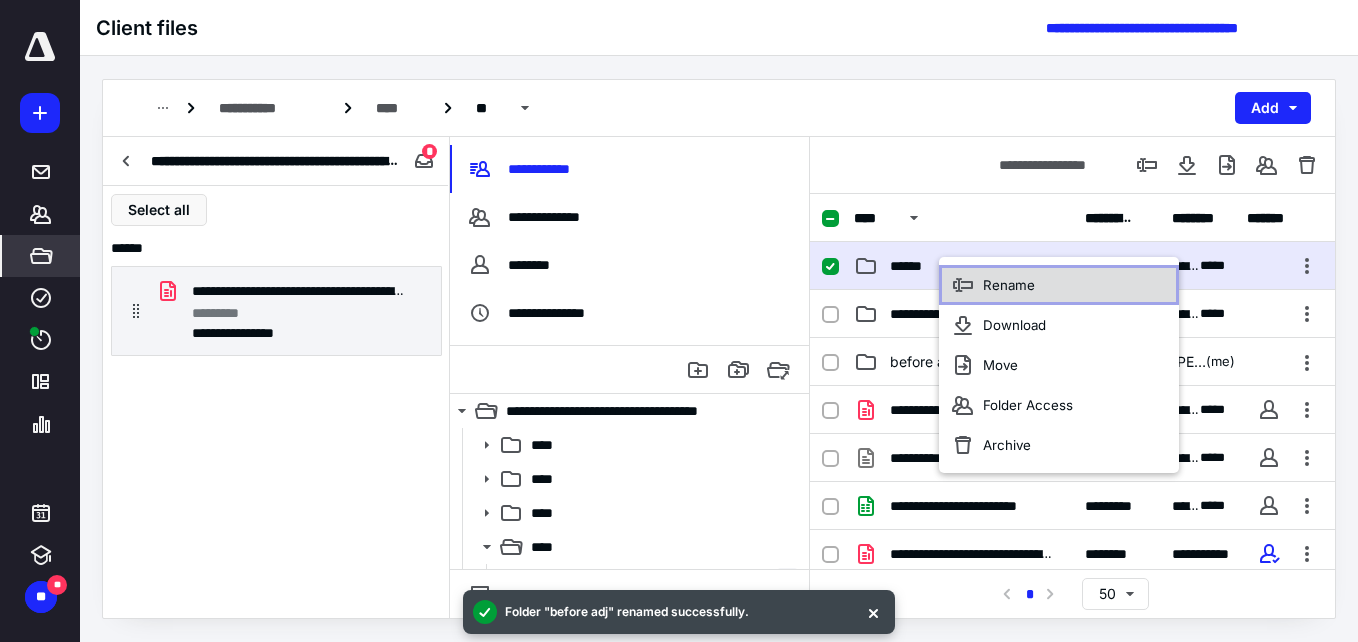 click on "Rename" at bounding box center [1009, 285] 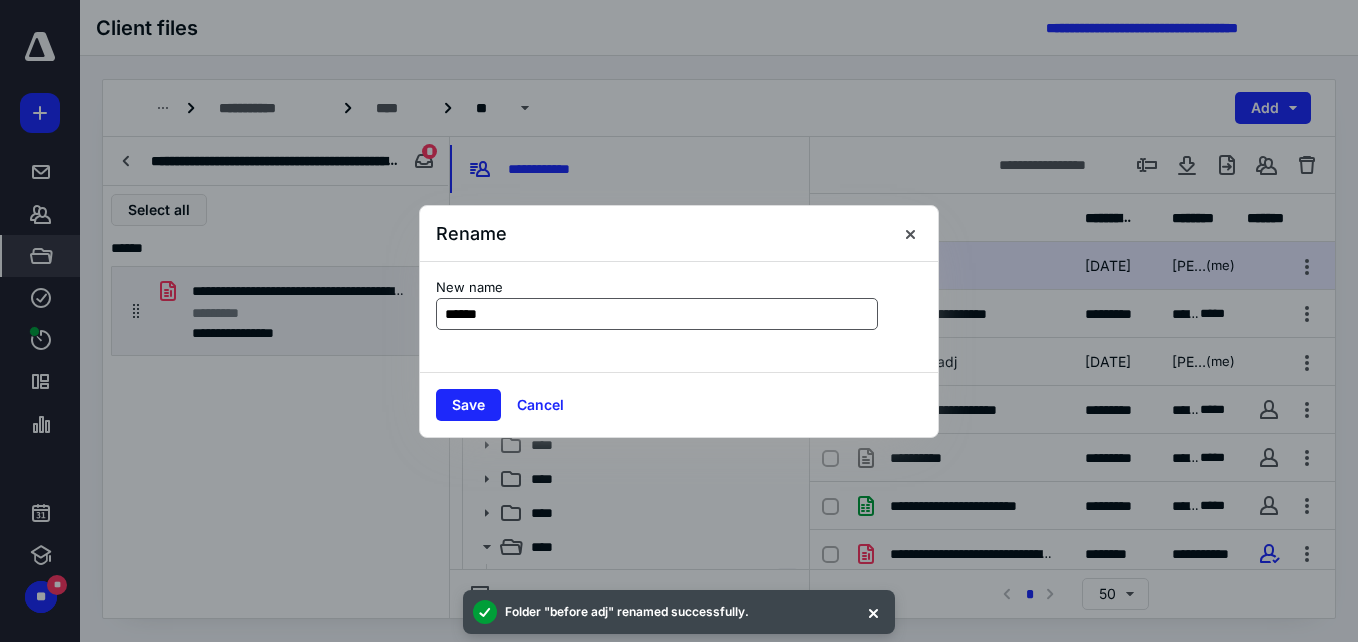 click on "******" at bounding box center (657, 314) 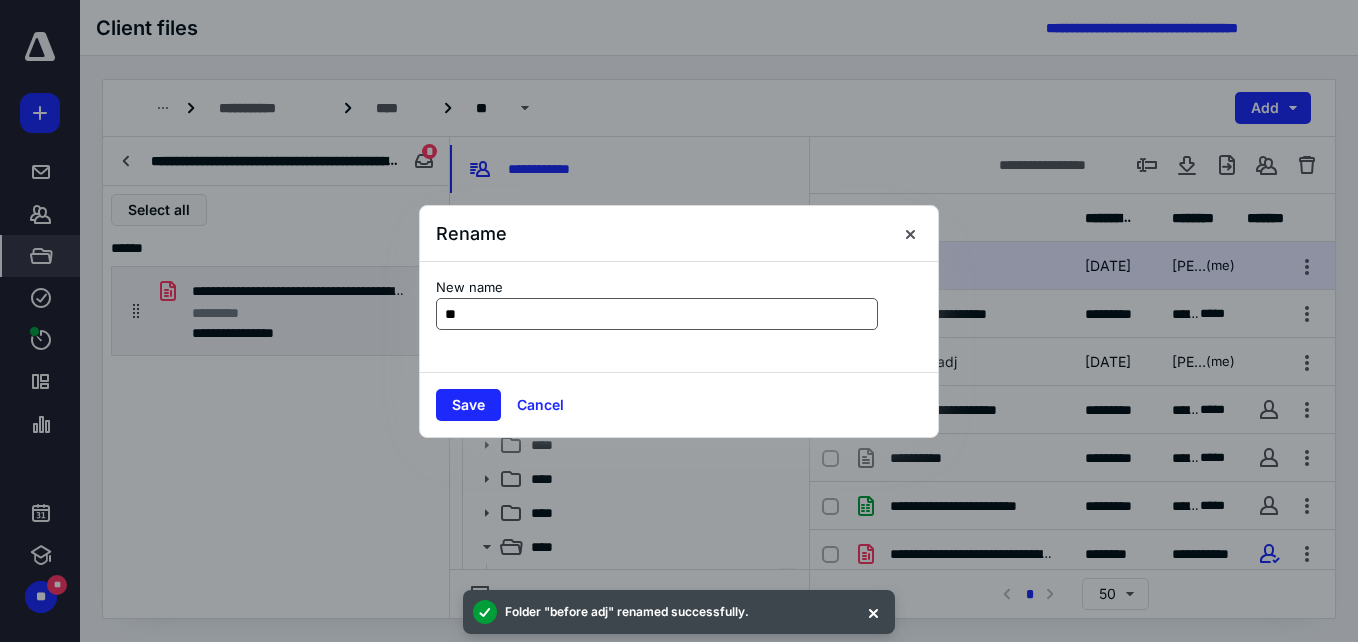 type on "*" 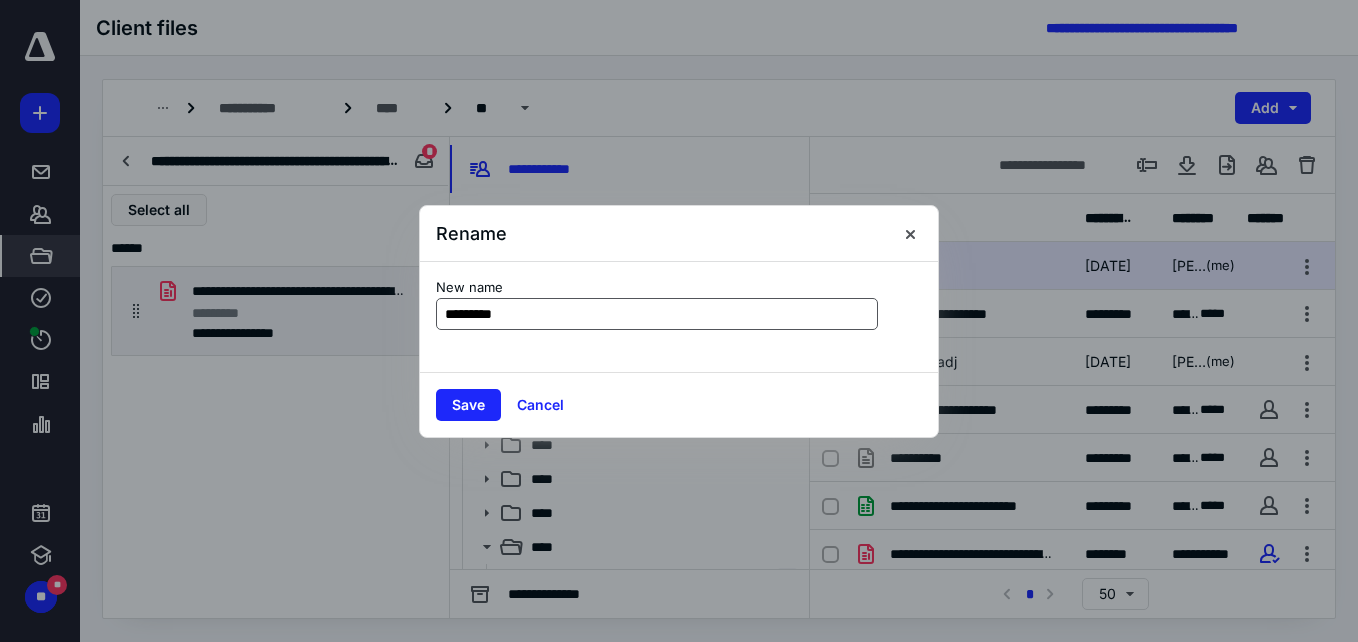 type on "*********" 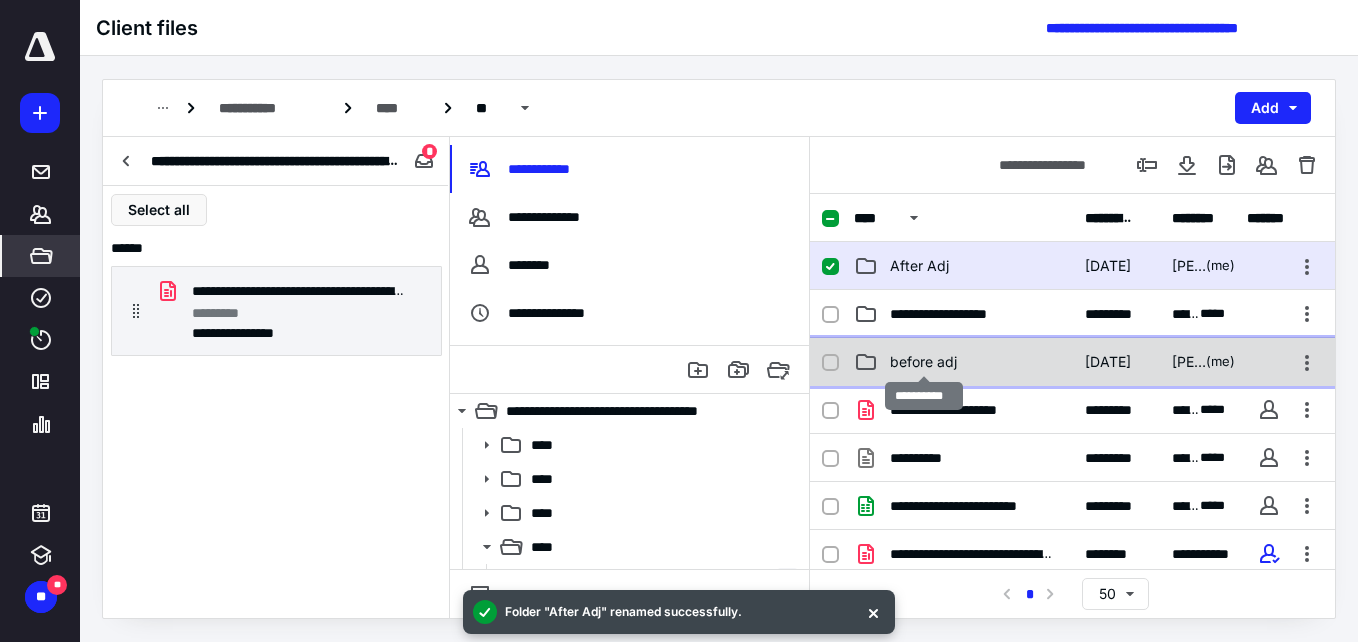 checkbox on "true" 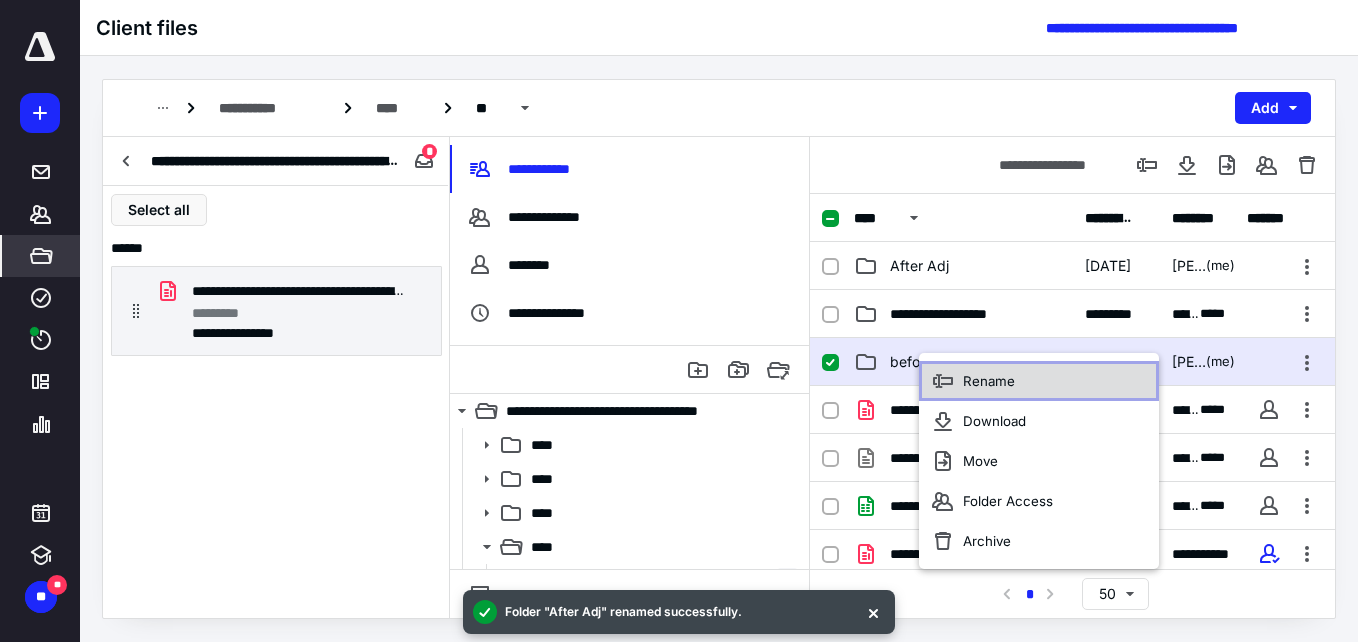 click on "Rename" at bounding box center [989, 381] 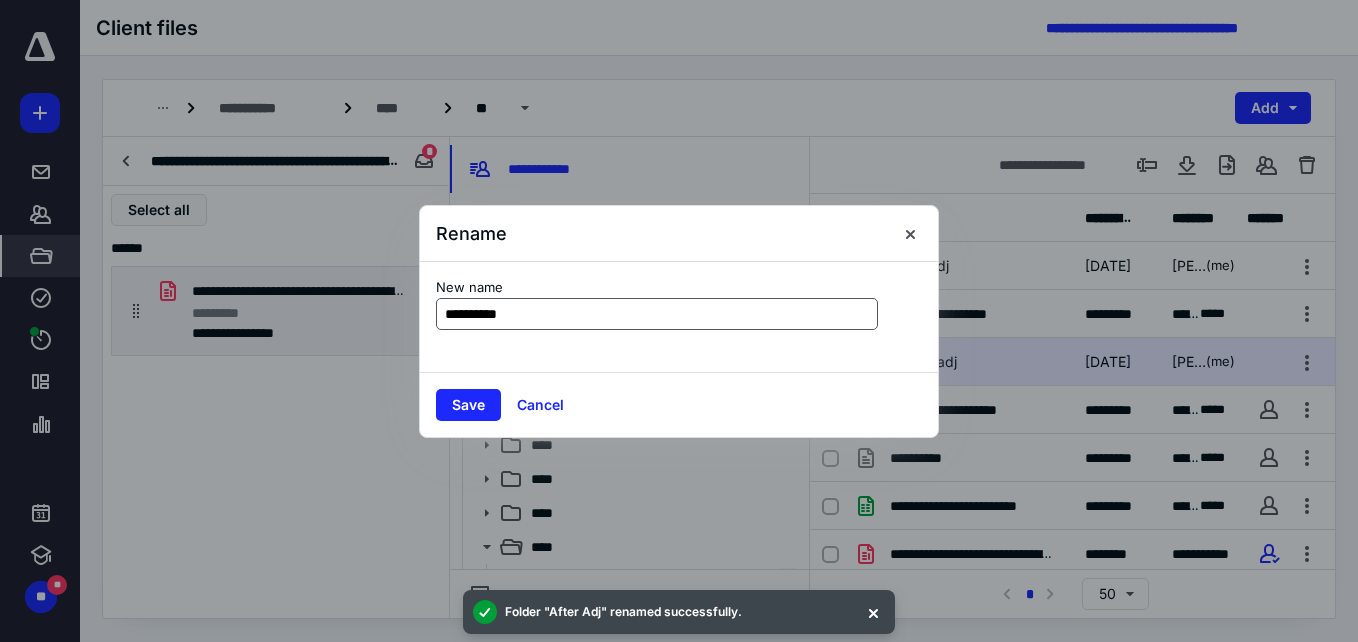 click on "**********" at bounding box center [657, 314] 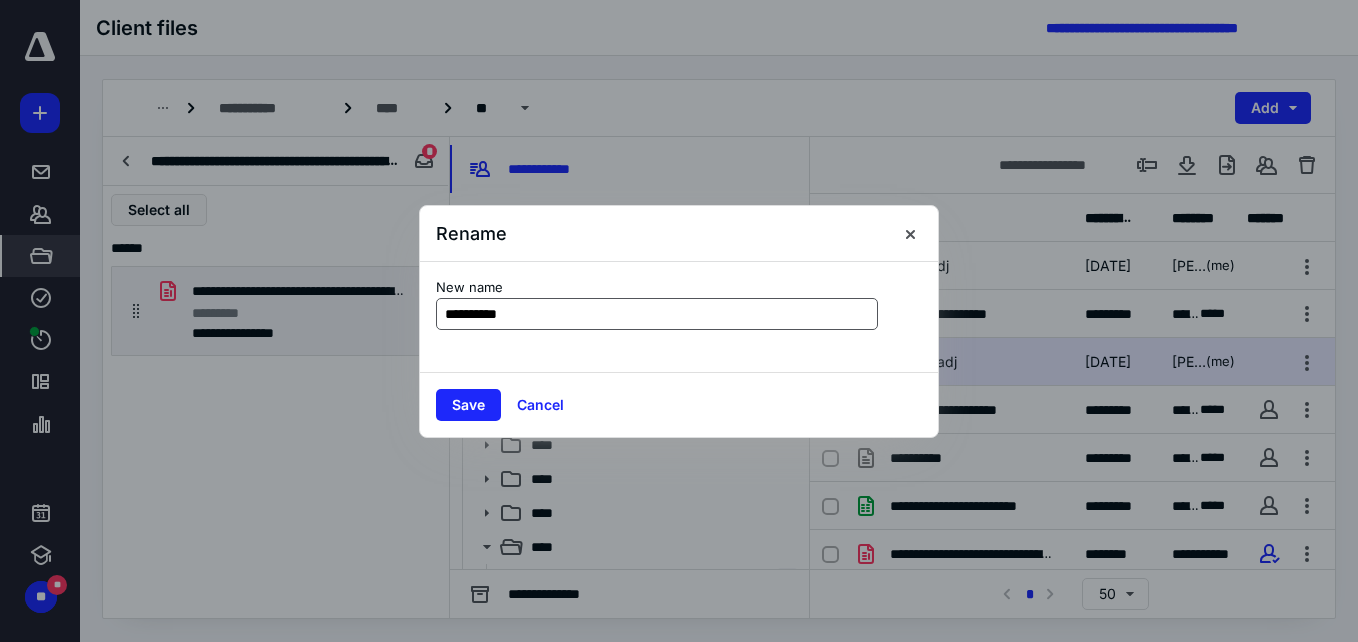 type on "**********" 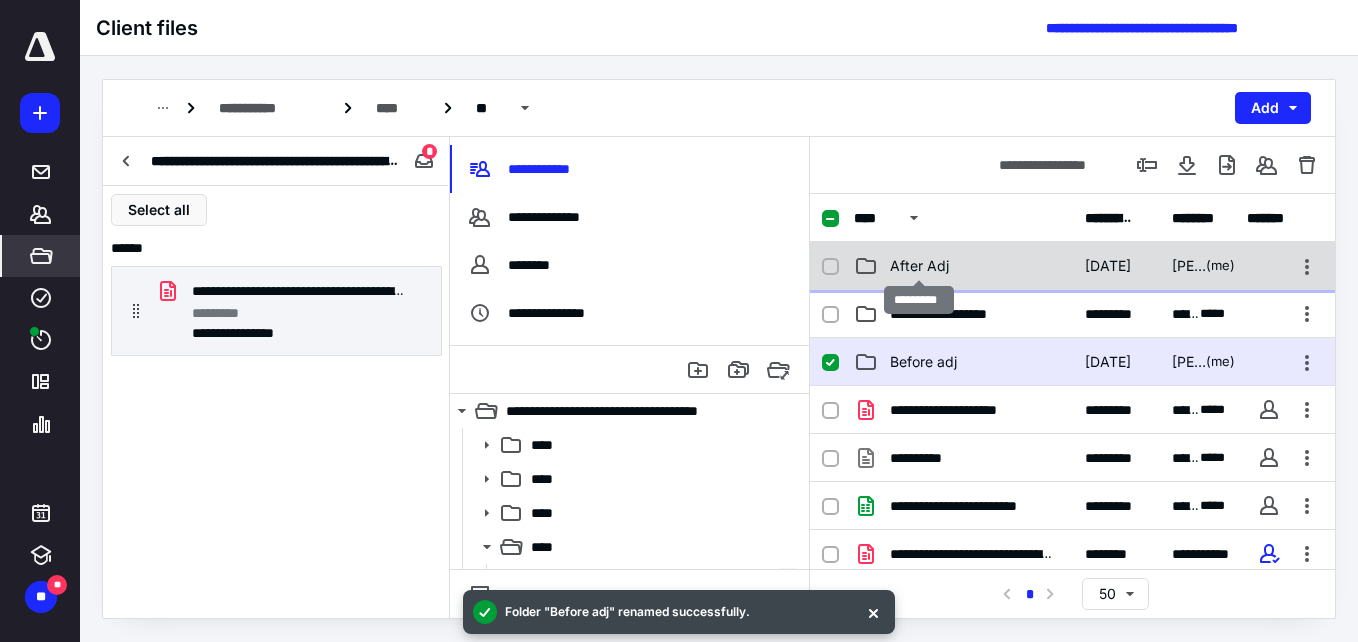 click on "After Adj" at bounding box center [919, 266] 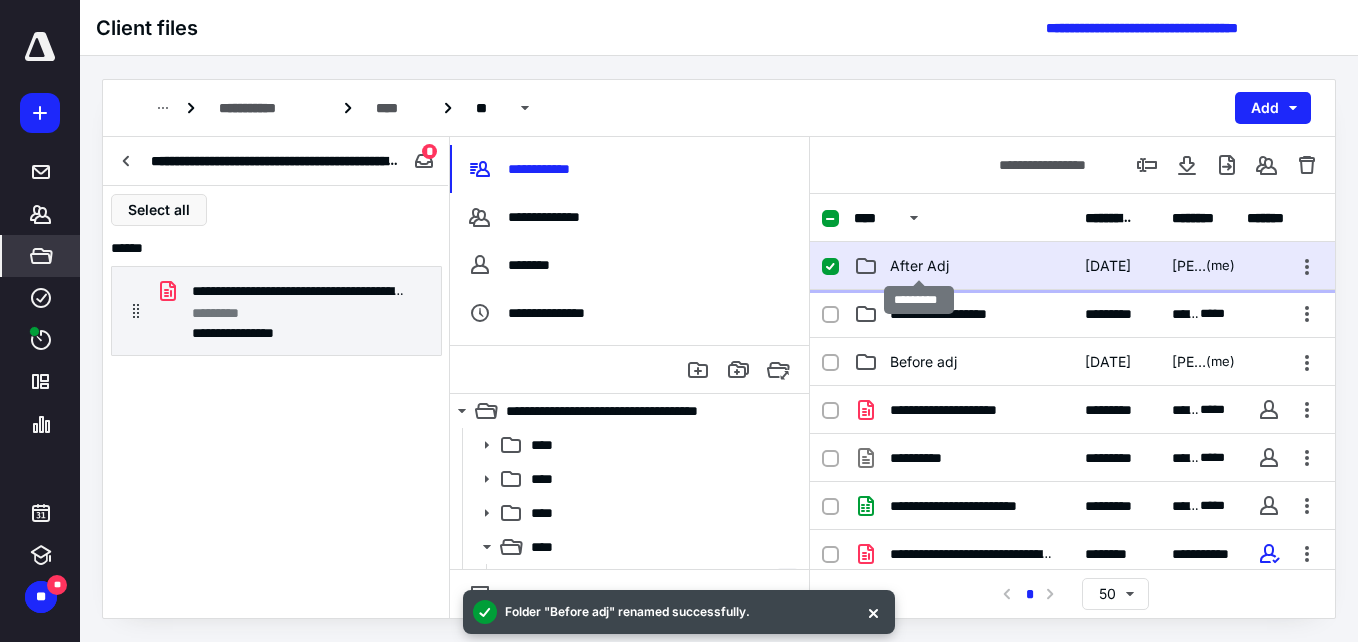 click on "After Adj" at bounding box center [919, 266] 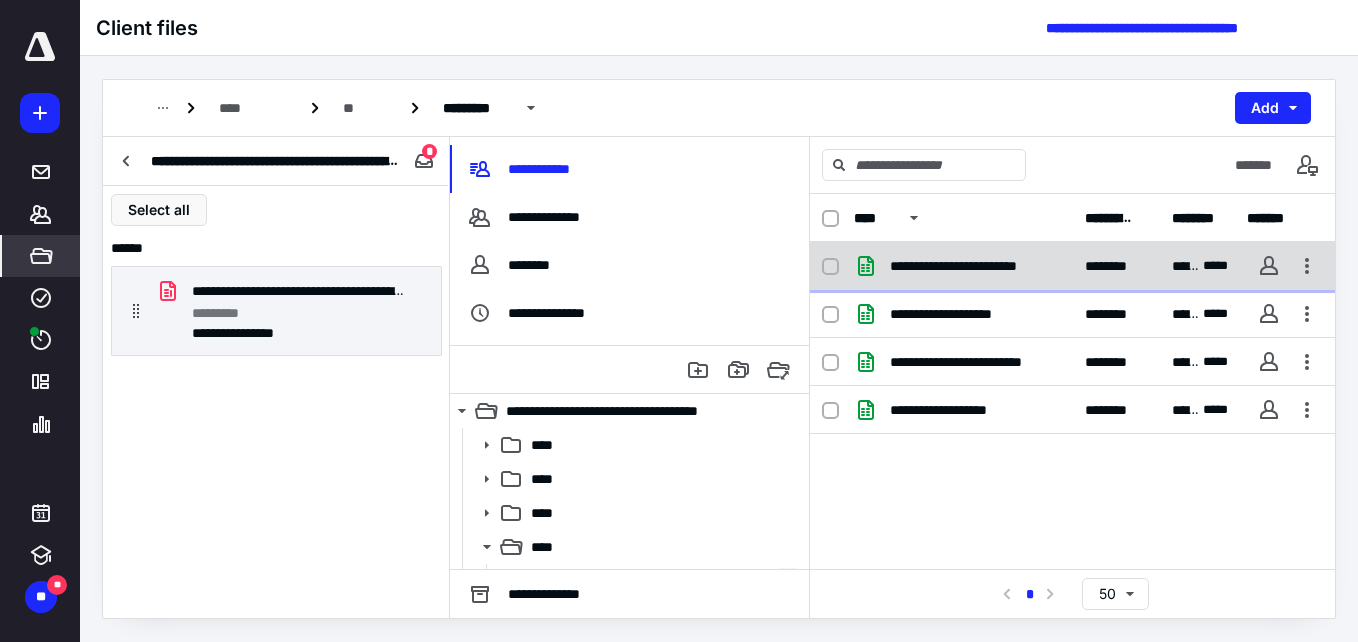 click 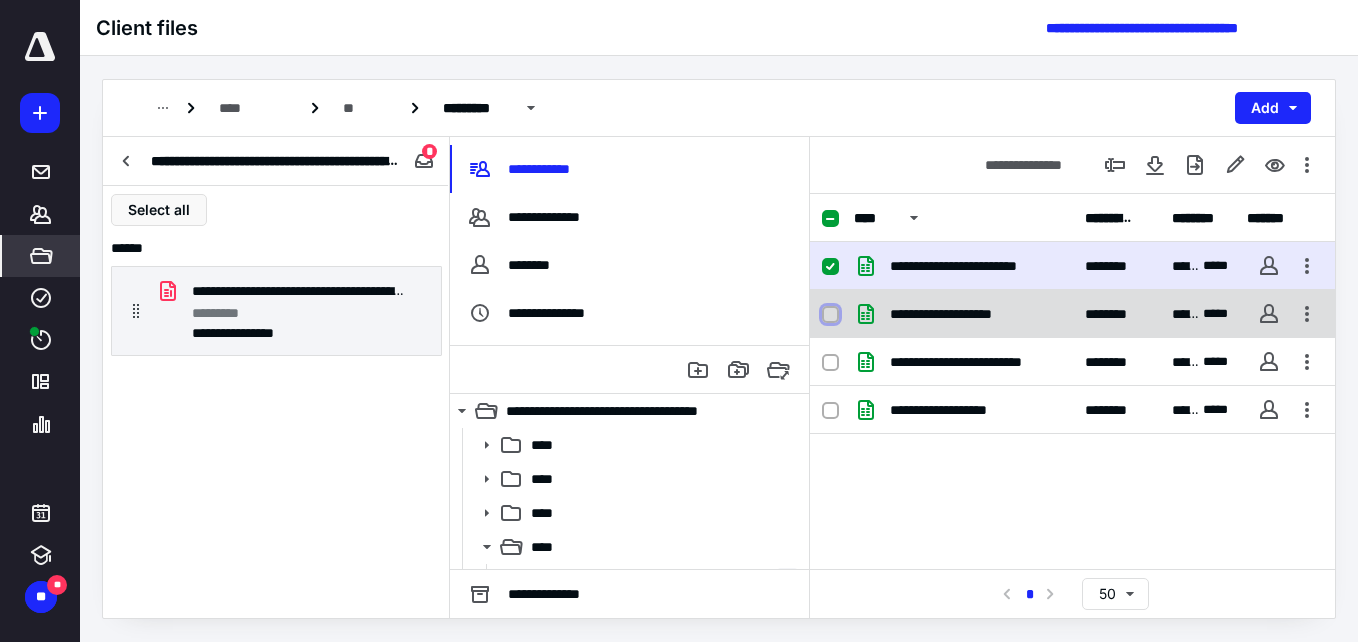 click at bounding box center [830, 315] 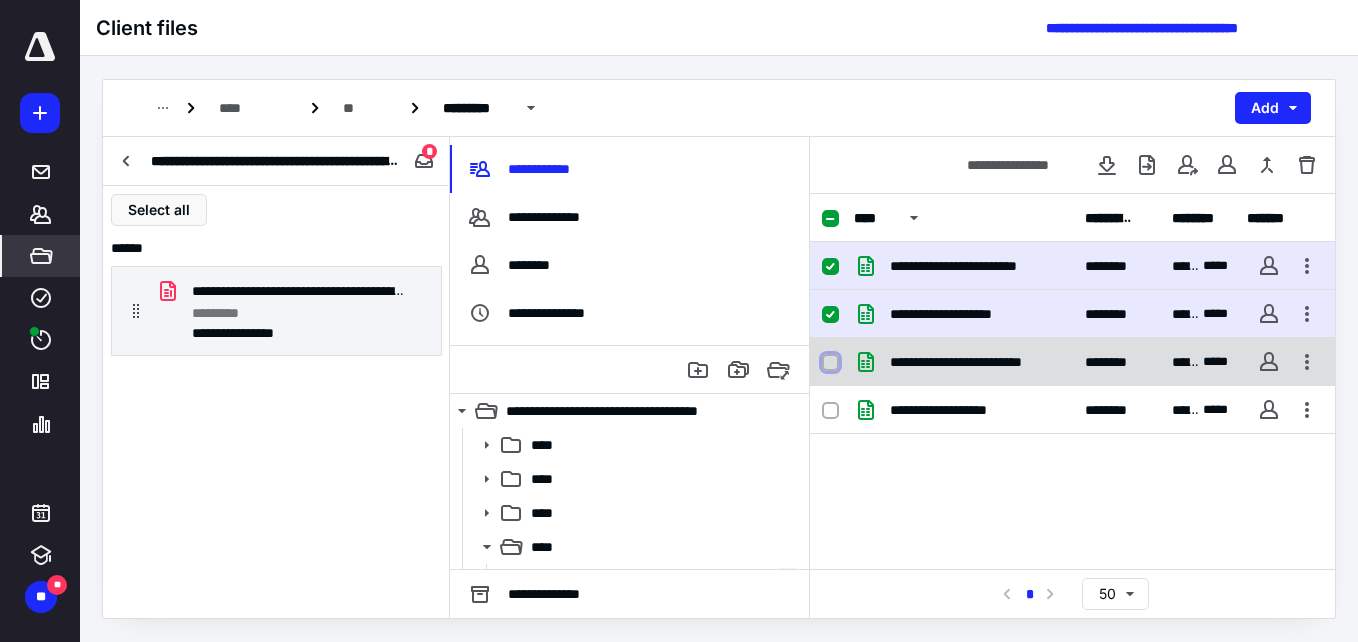 click at bounding box center (830, 363) 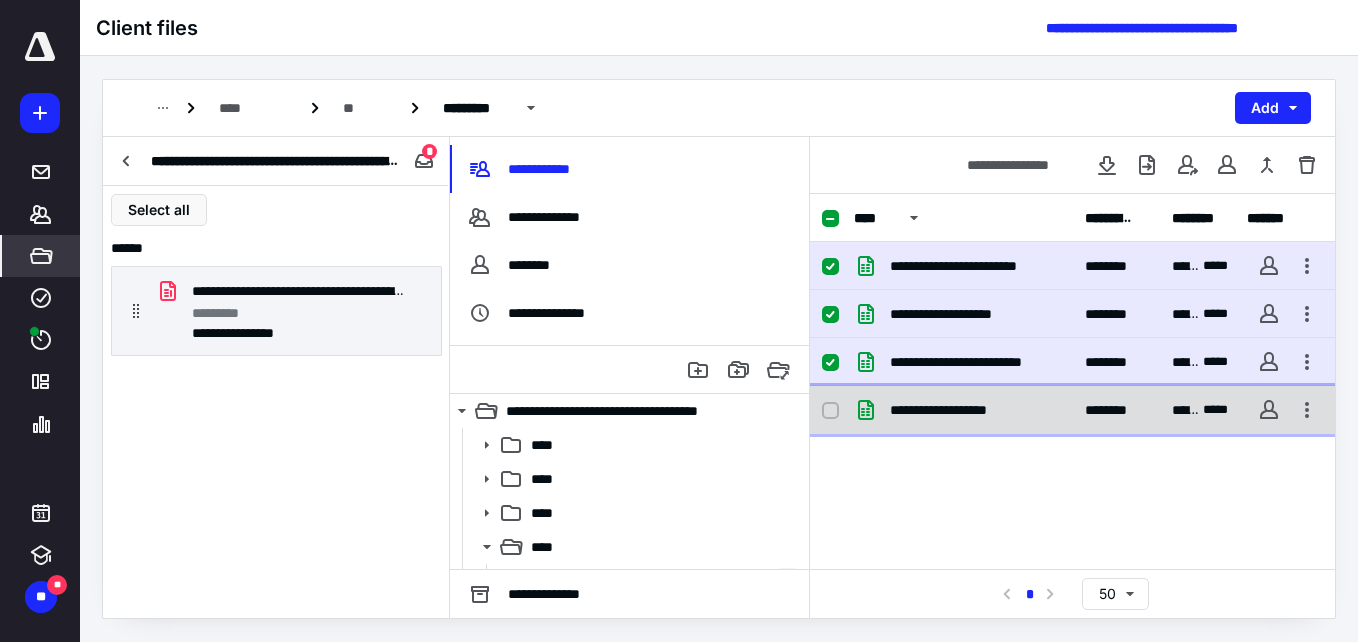 click 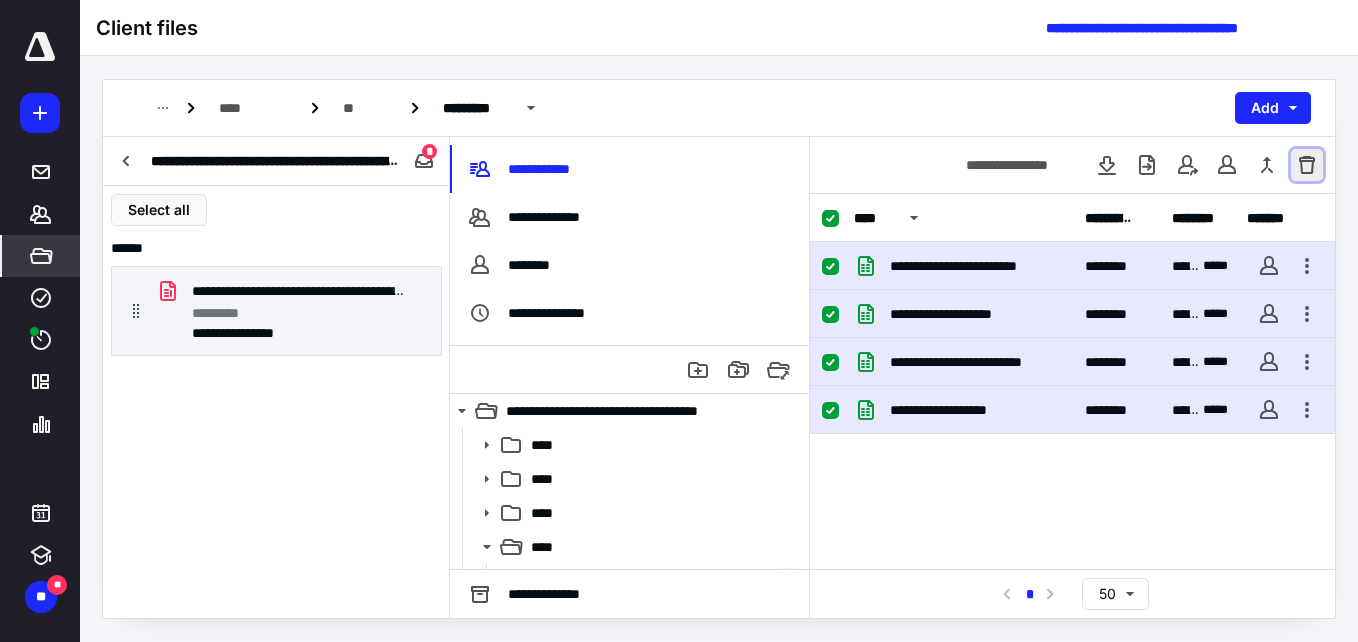 click at bounding box center (1307, 165) 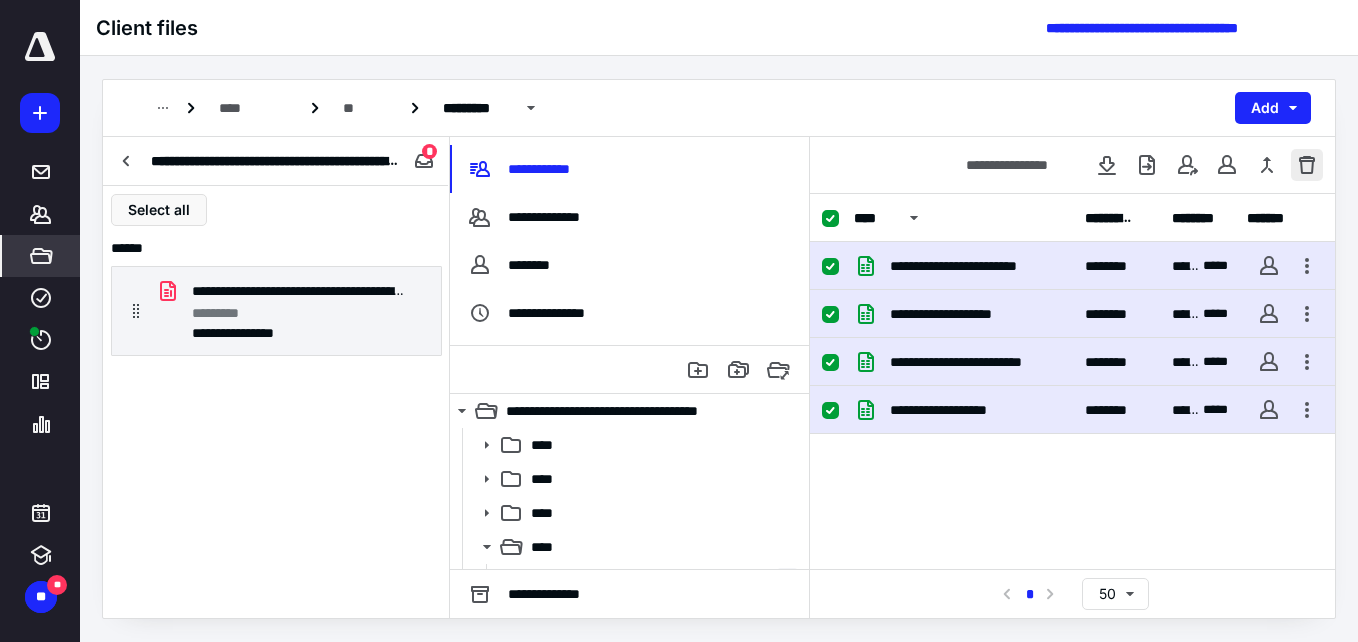 checkbox on "false" 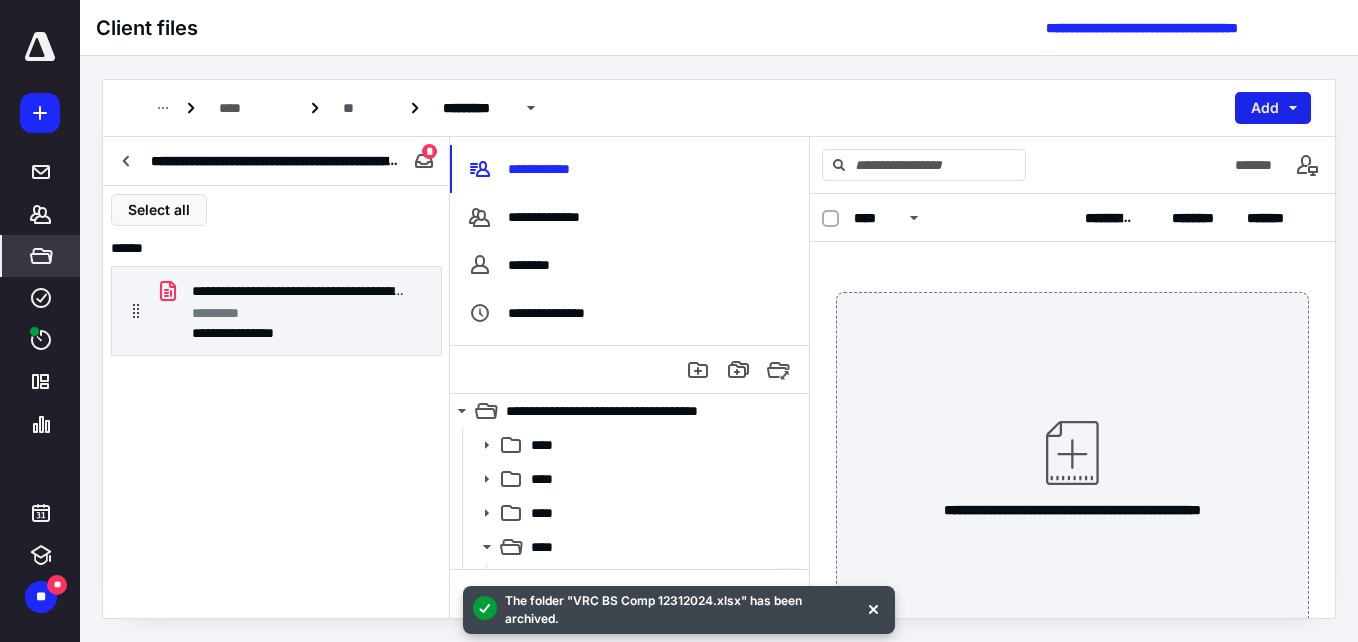 click on "Add" at bounding box center (1273, 108) 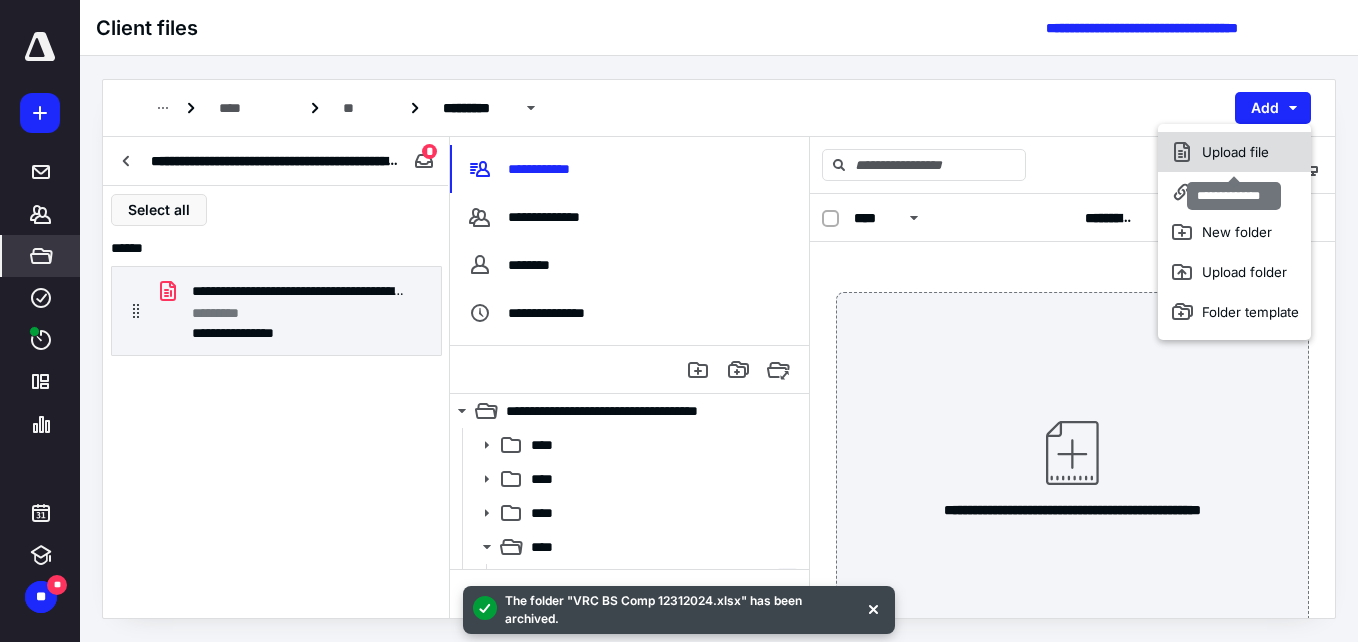 click on "Upload file" at bounding box center (1234, 152) 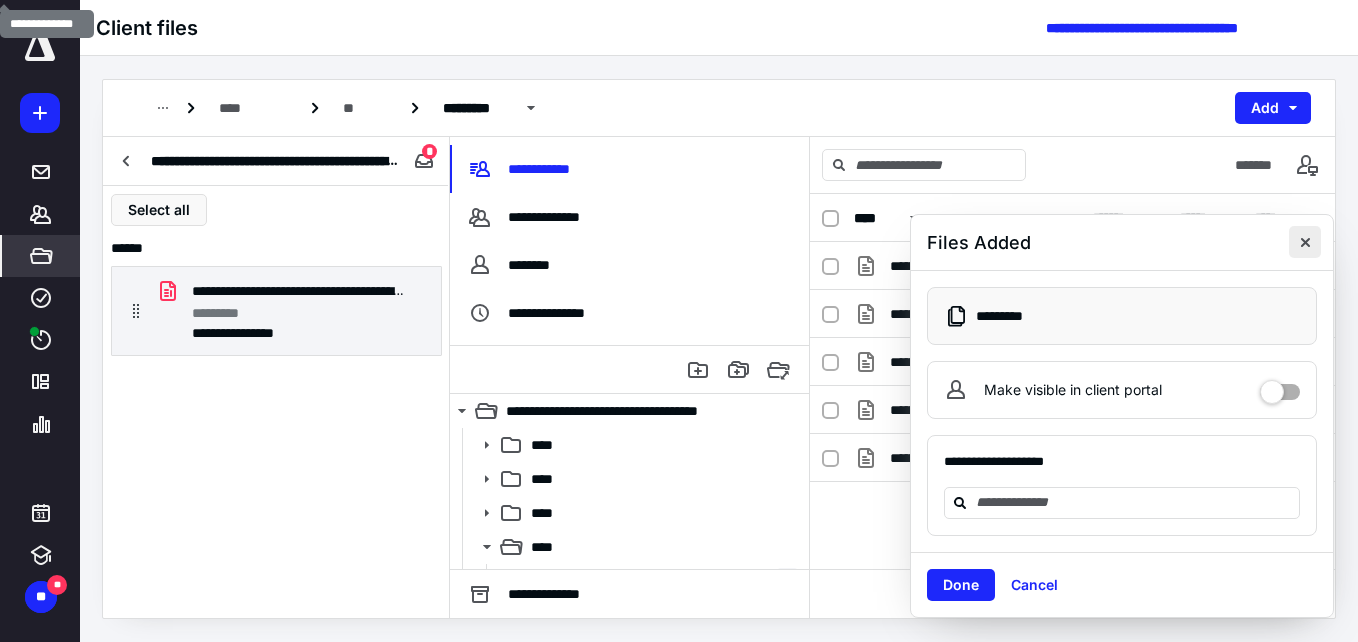 click at bounding box center (1305, 242) 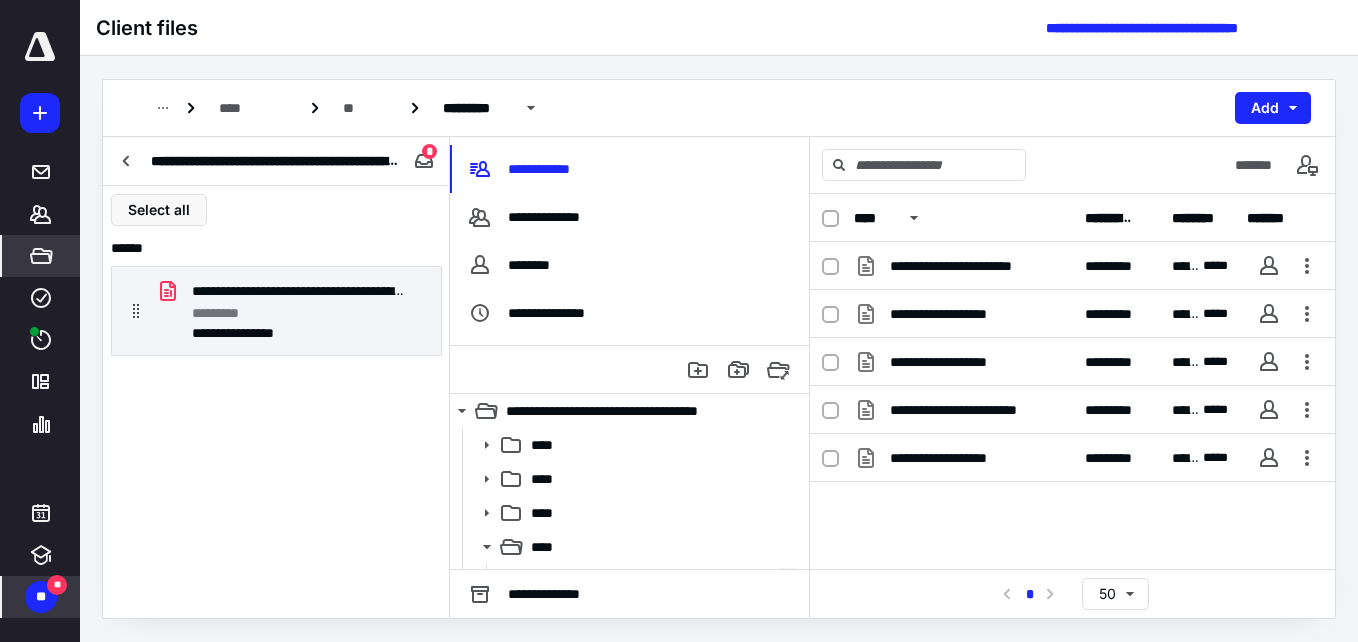 click on "**" at bounding box center [41, 597] 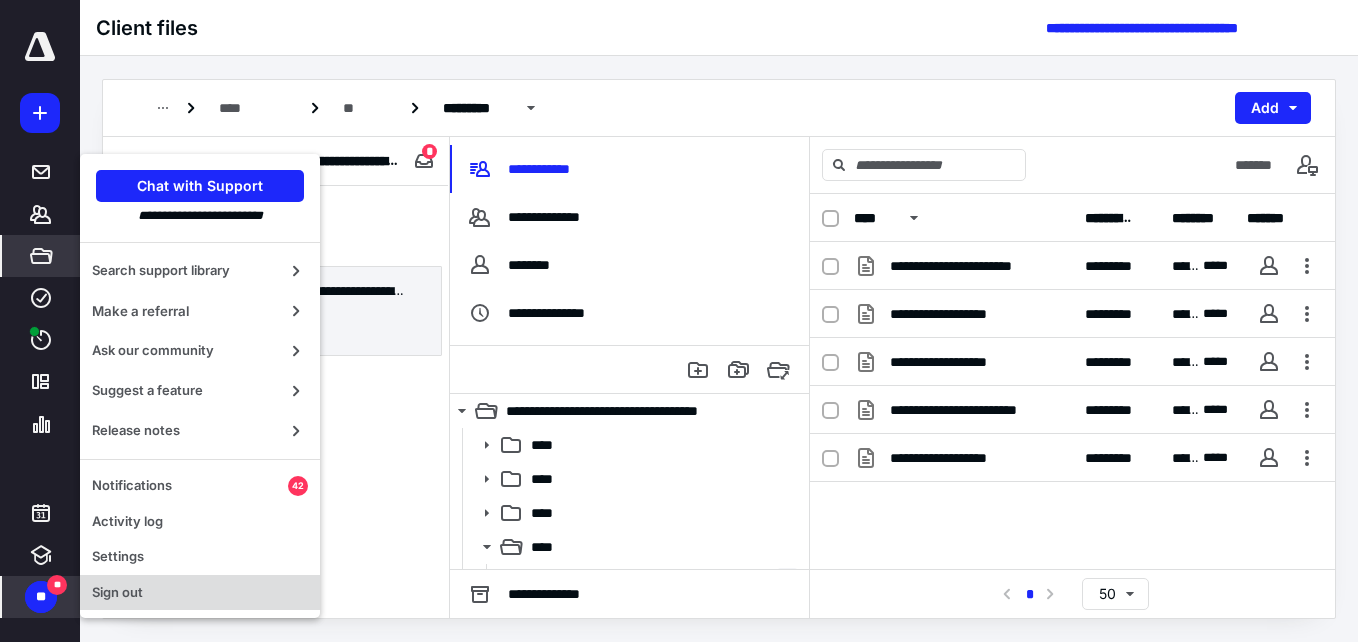 click on "Sign out" at bounding box center [200, 593] 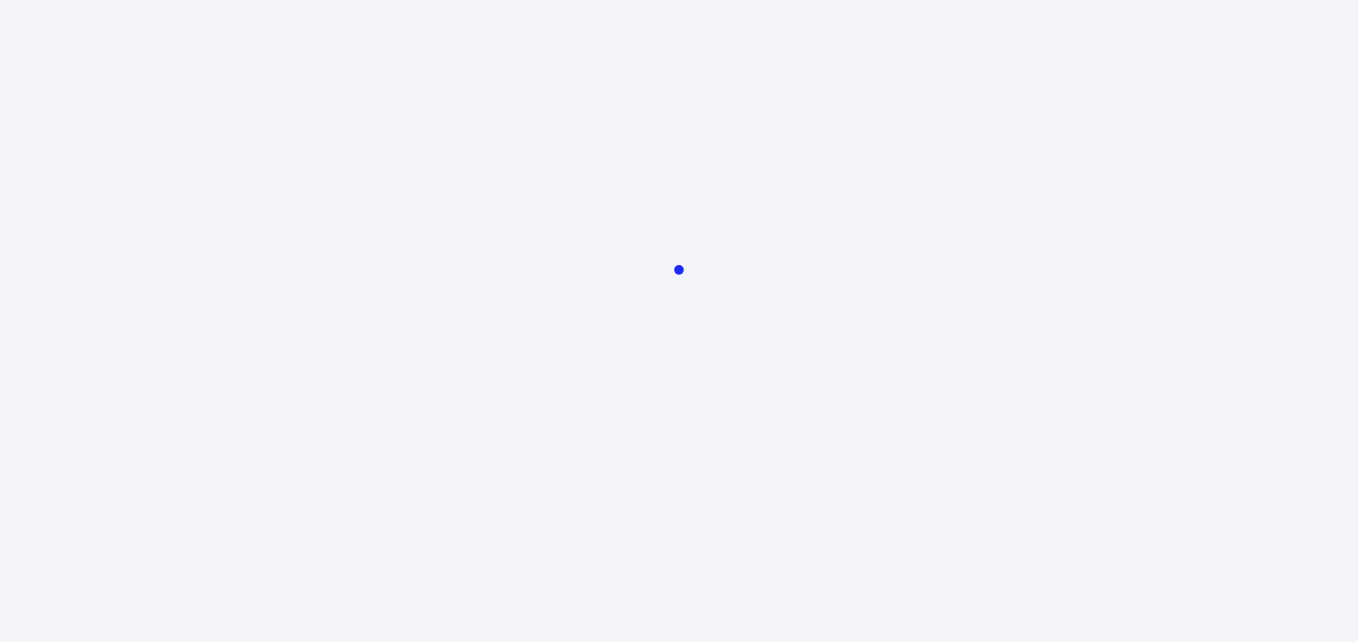 scroll, scrollTop: 0, scrollLeft: 0, axis: both 